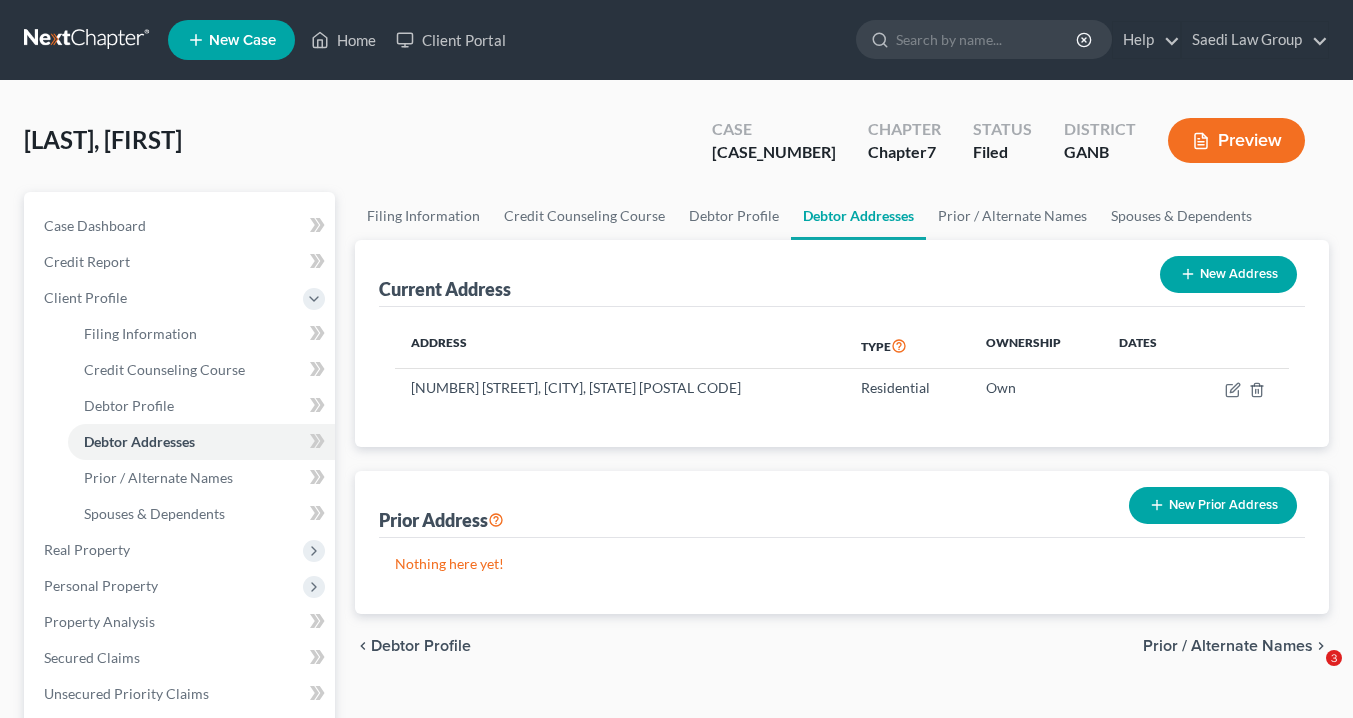 scroll, scrollTop: 0, scrollLeft: 0, axis: both 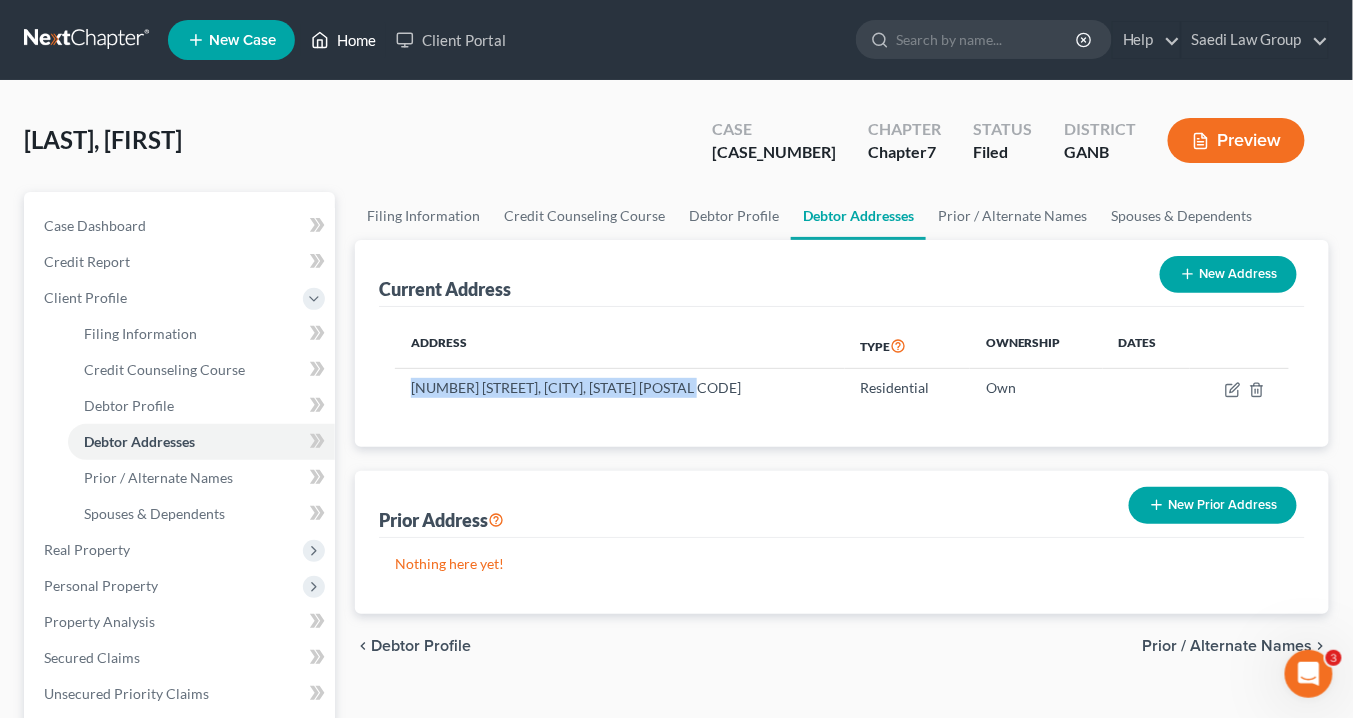 click on "Home" at bounding box center [343, 40] 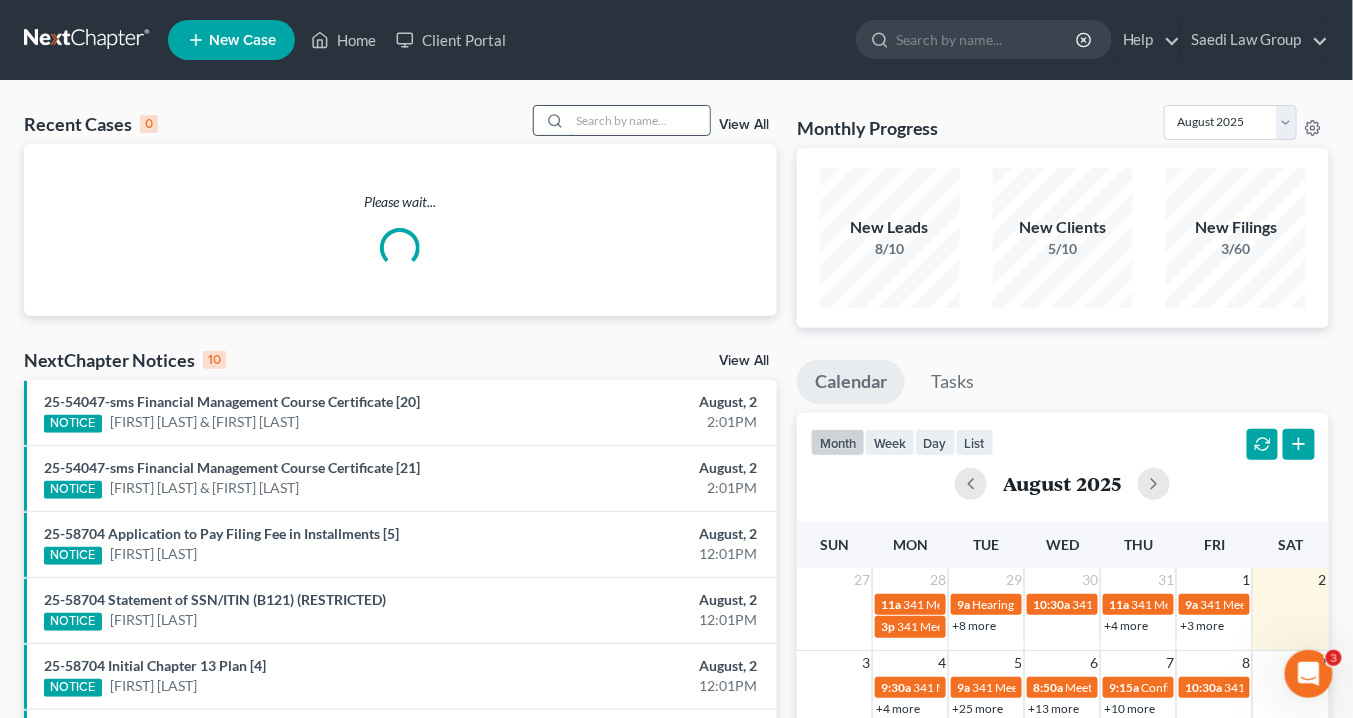 click at bounding box center (640, 120) 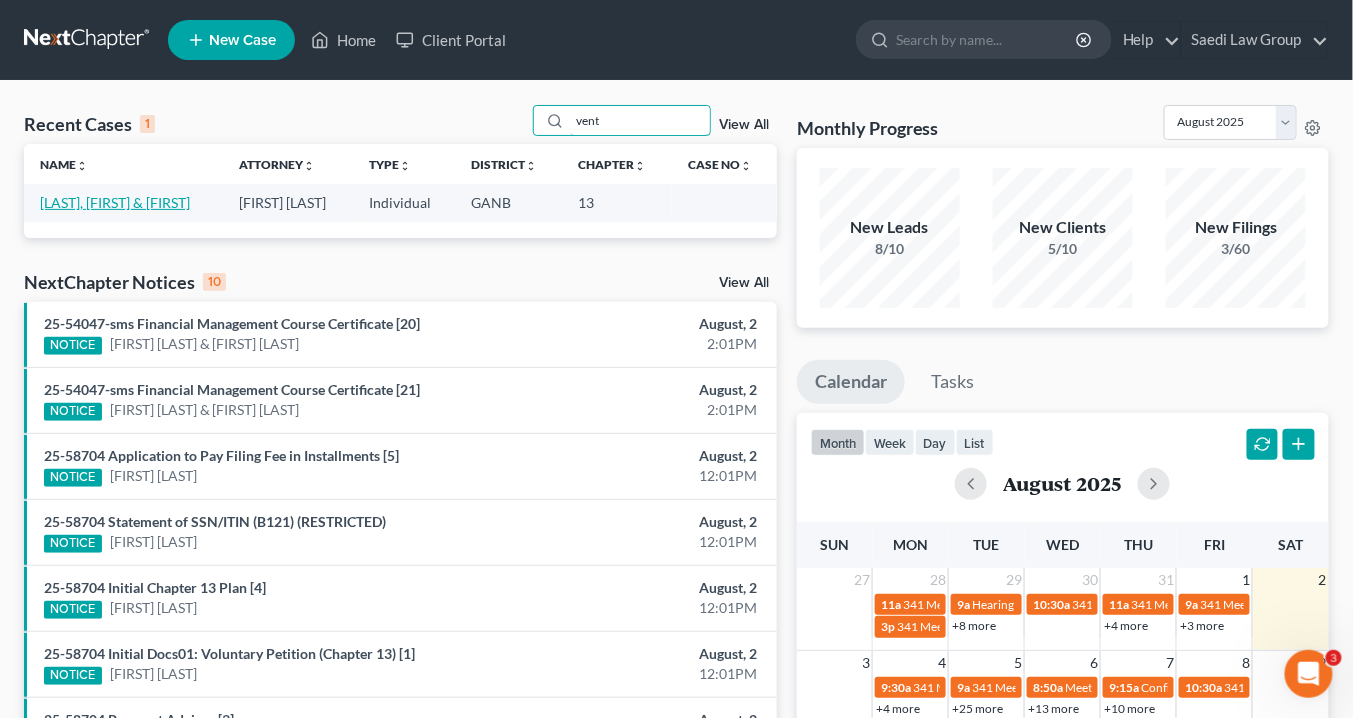 type on "vent" 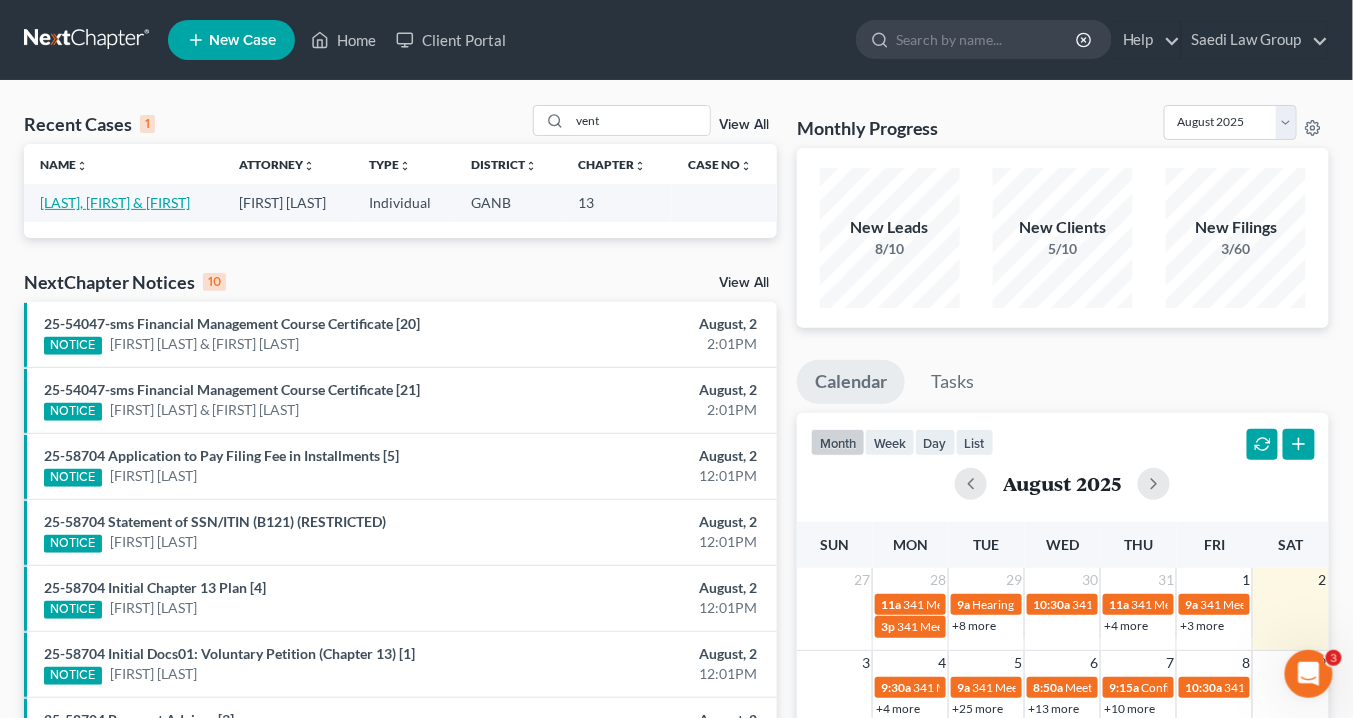 click on "[LAST], [FIRST] & [FIRST]" at bounding box center (115, 202) 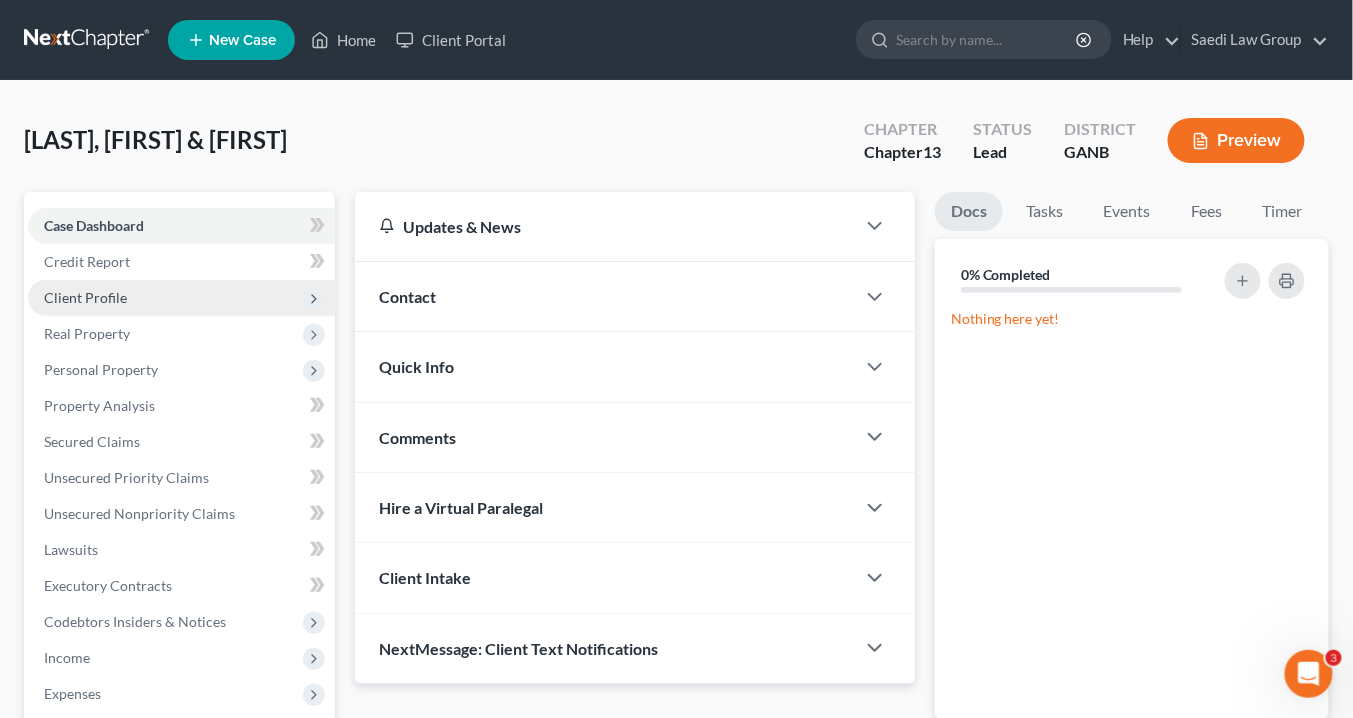 click on "Client Profile" at bounding box center [85, 297] 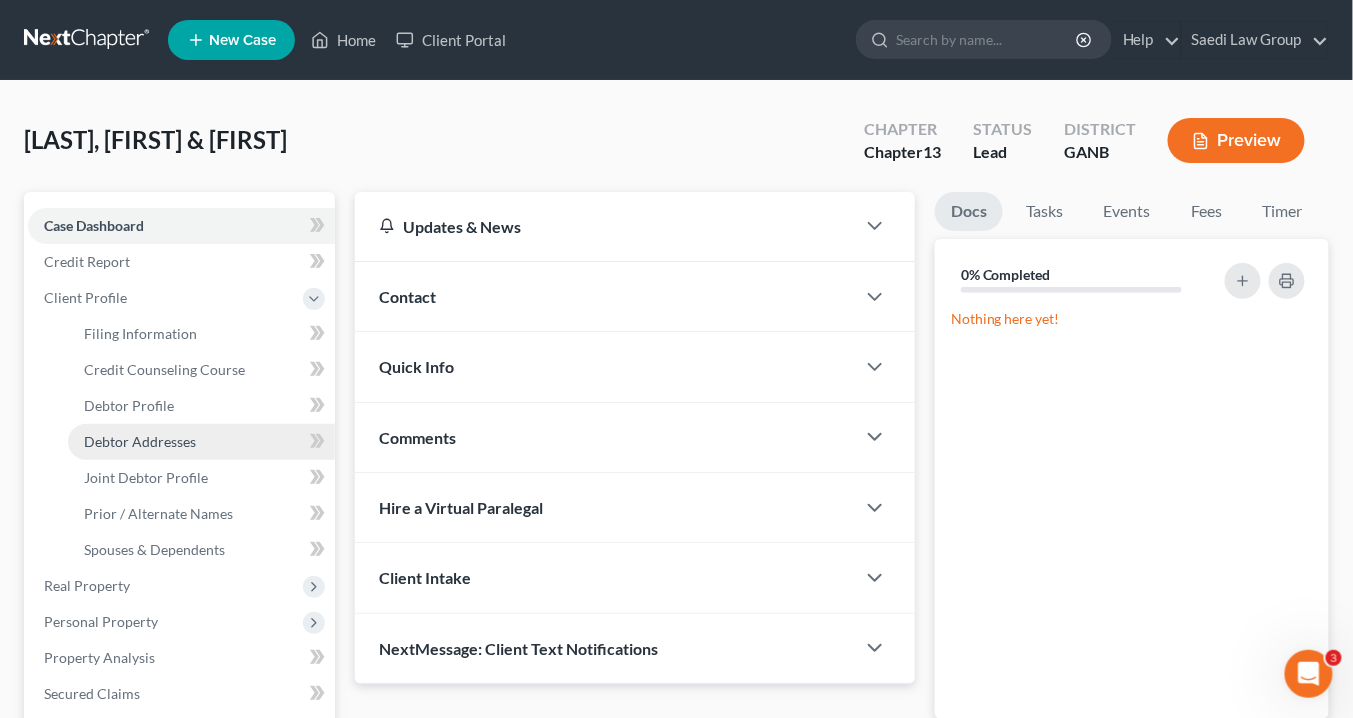 click on "Debtor Addresses" at bounding box center [140, 441] 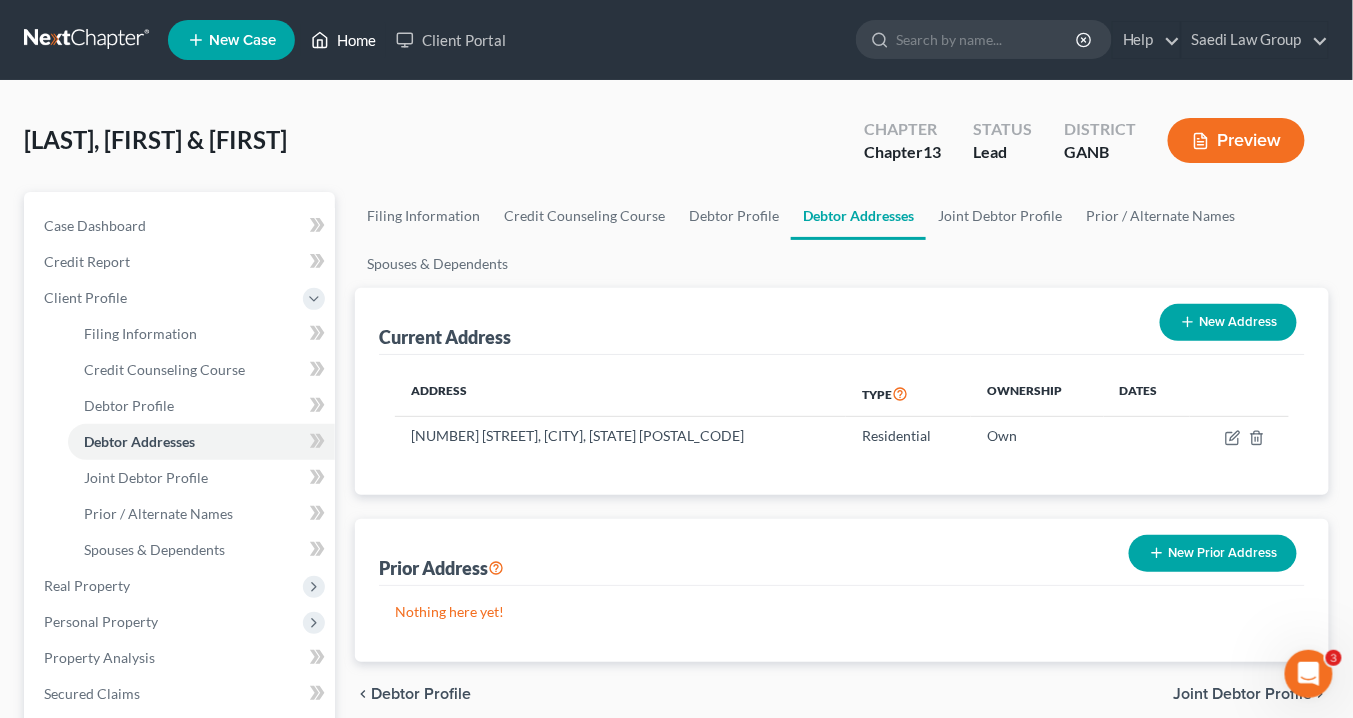 click on "Home" at bounding box center (343, 40) 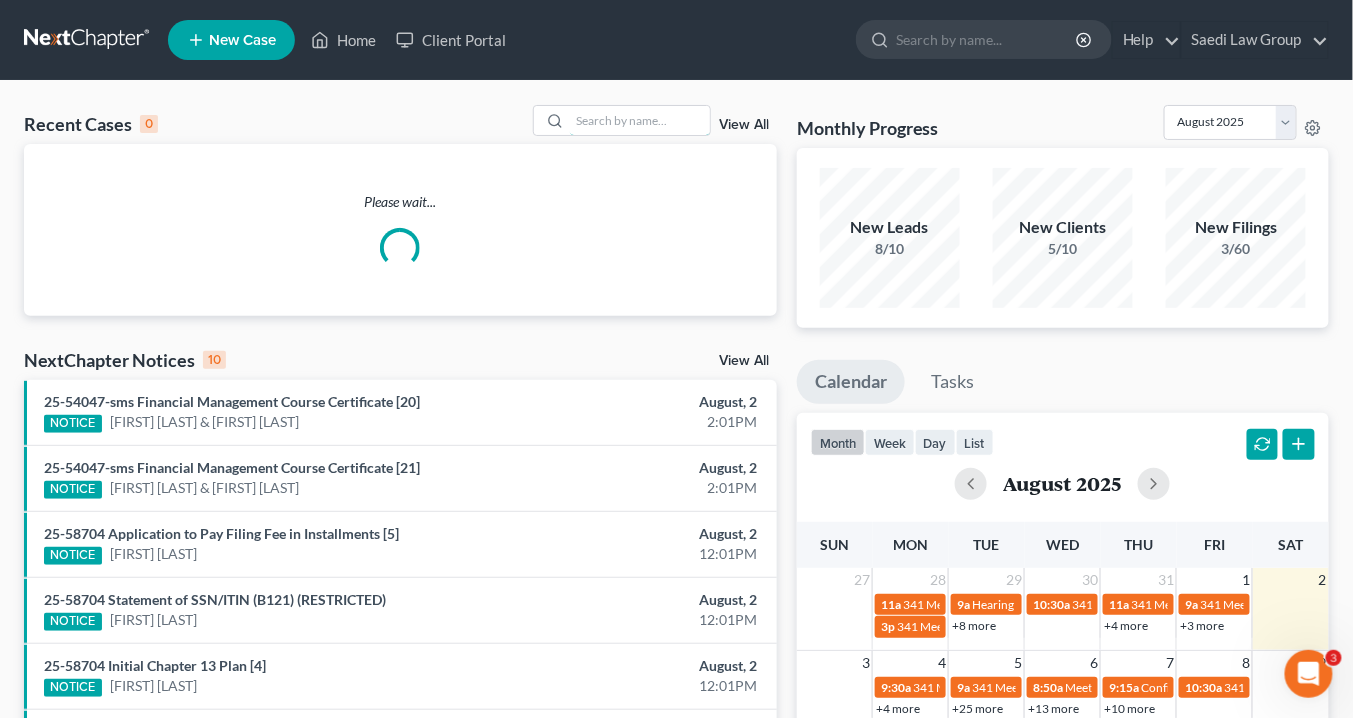 drag, startPoint x: 615, startPoint y: 119, endPoint x: 638, endPoint y: 166, distance: 52.3259 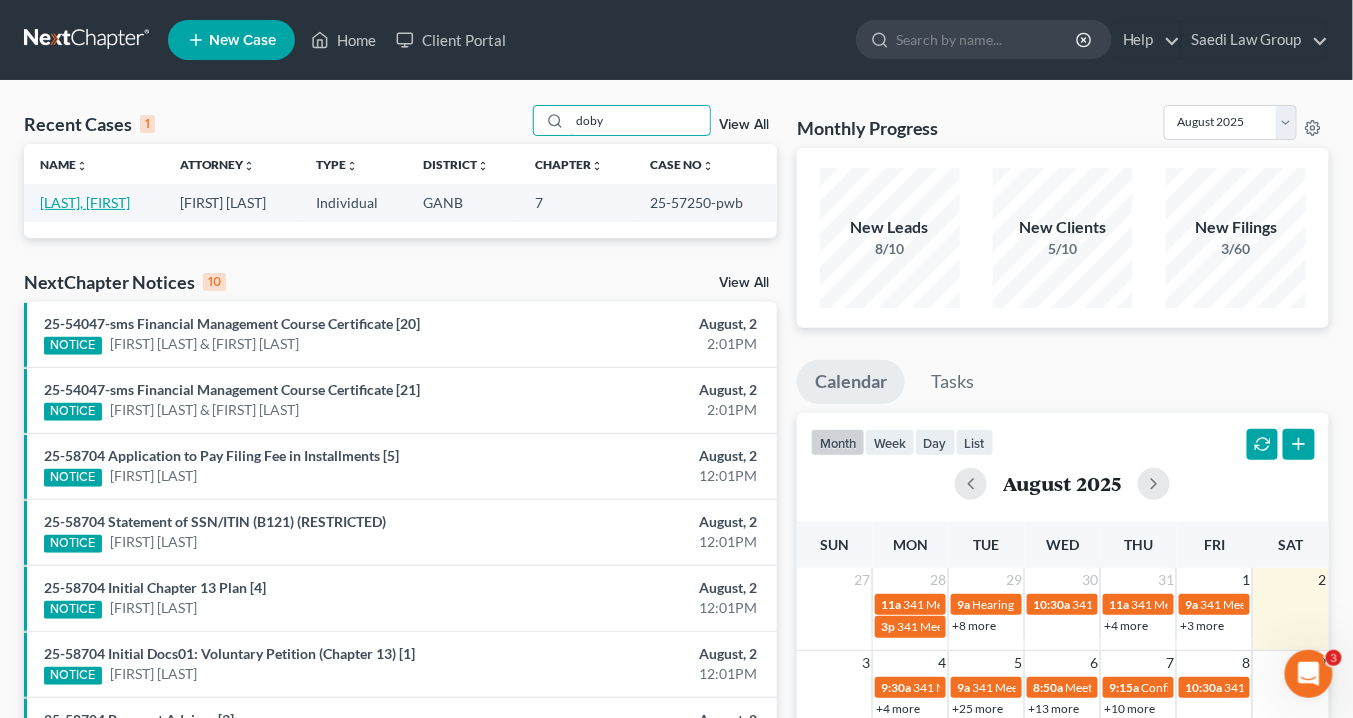 type on "doby" 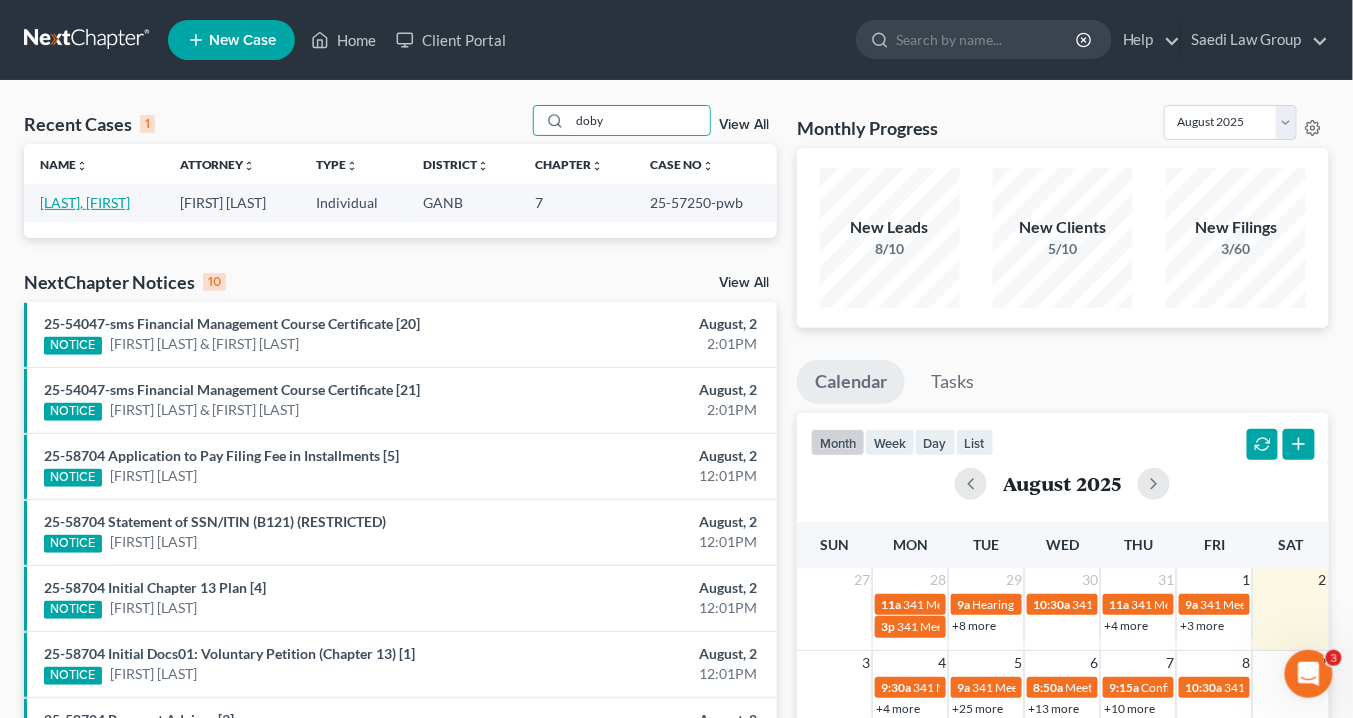 click on "[LAST], [FIRST]" at bounding box center (85, 202) 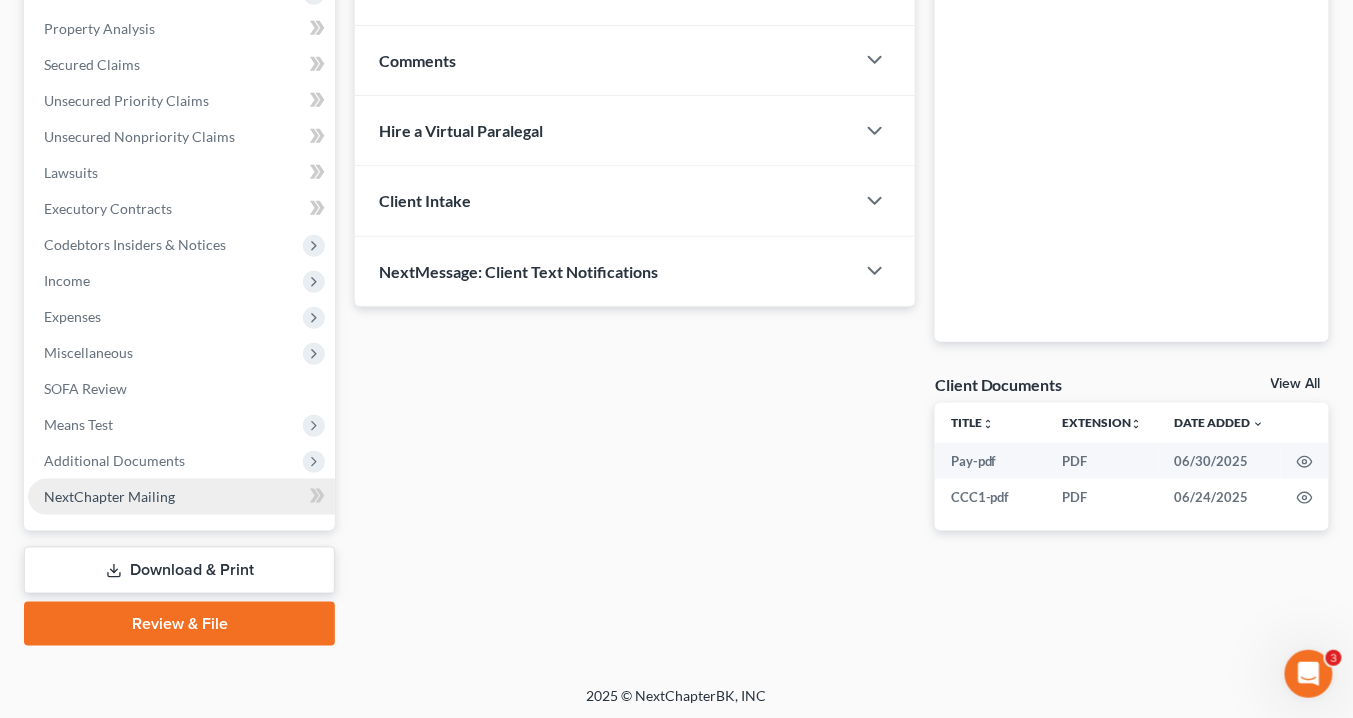 scroll, scrollTop: 378, scrollLeft: 0, axis: vertical 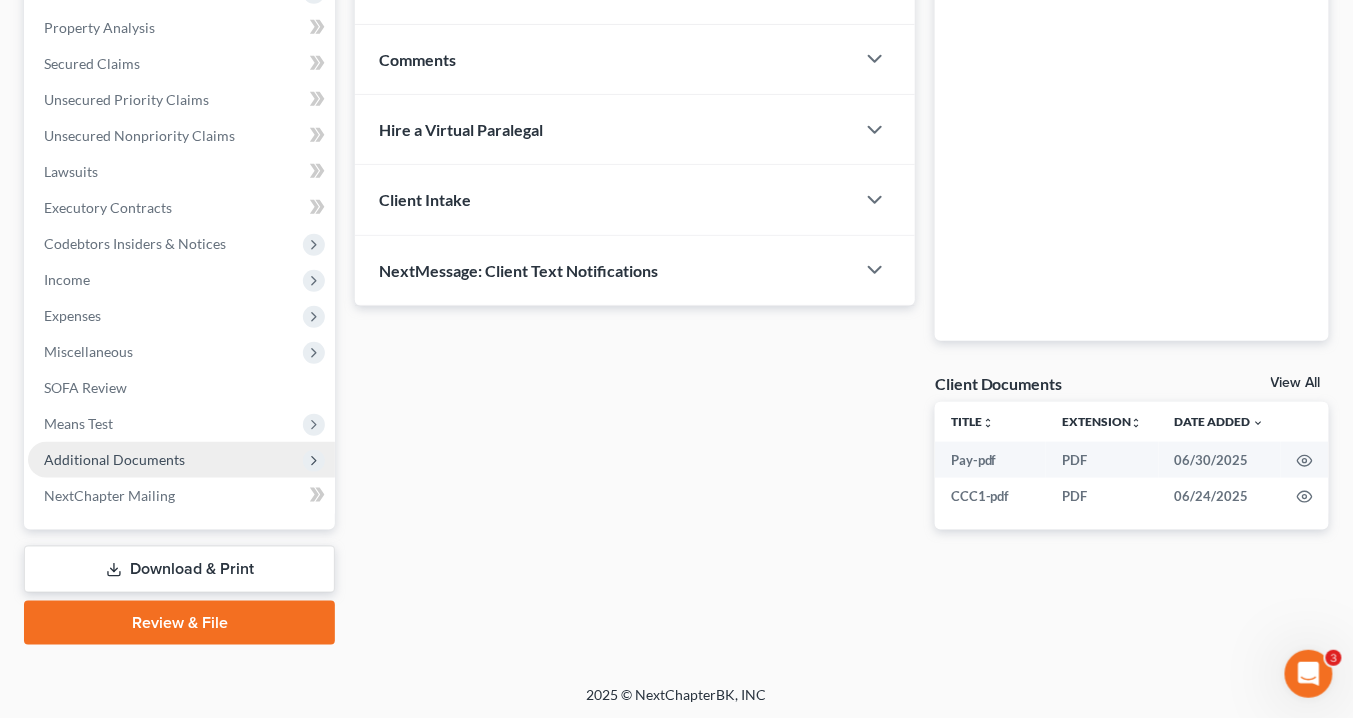click on "Additional Documents" at bounding box center (114, 459) 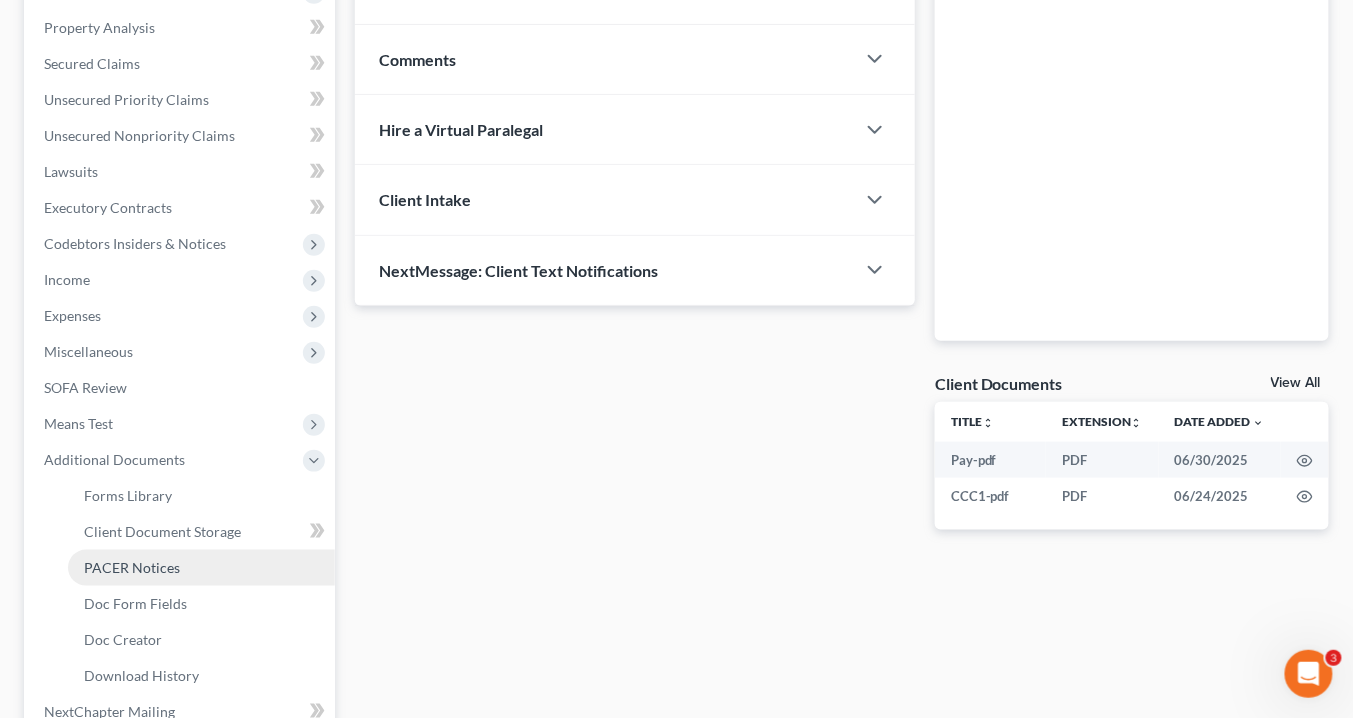 click on "PACER Notices" at bounding box center [132, 567] 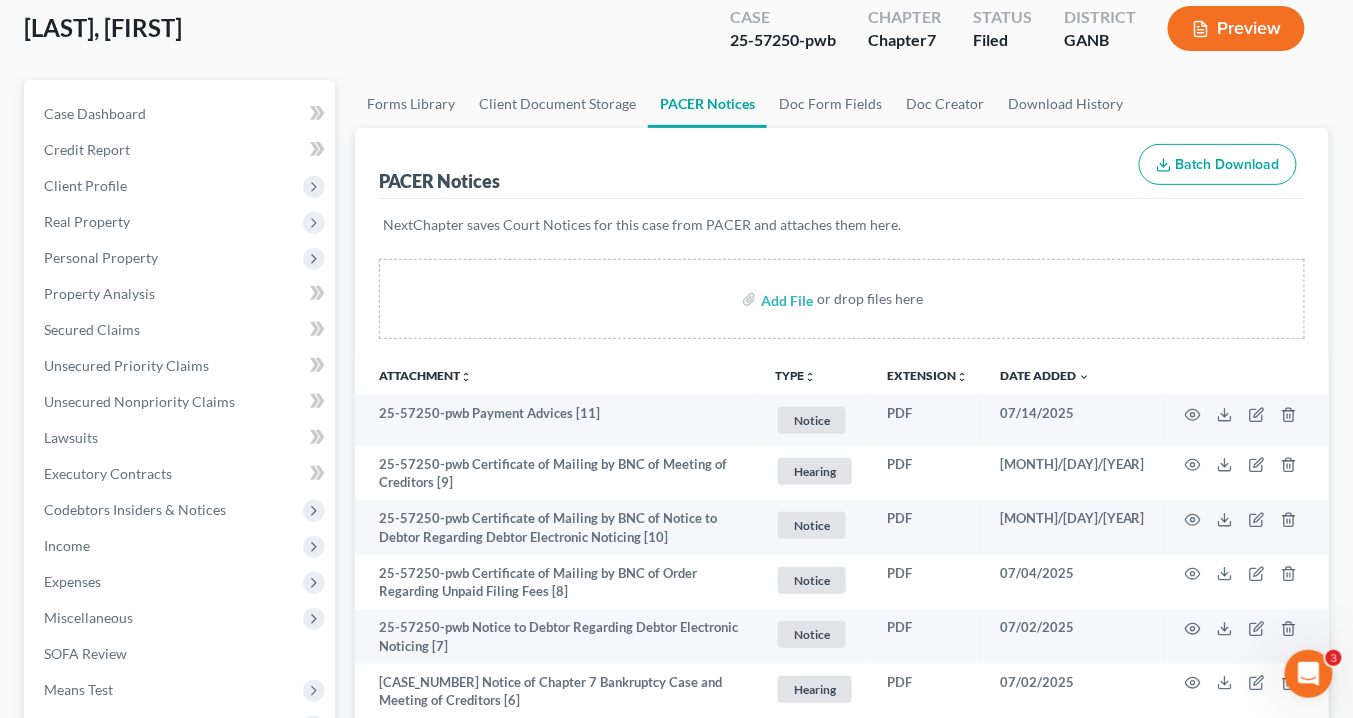 scroll, scrollTop: 0, scrollLeft: 0, axis: both 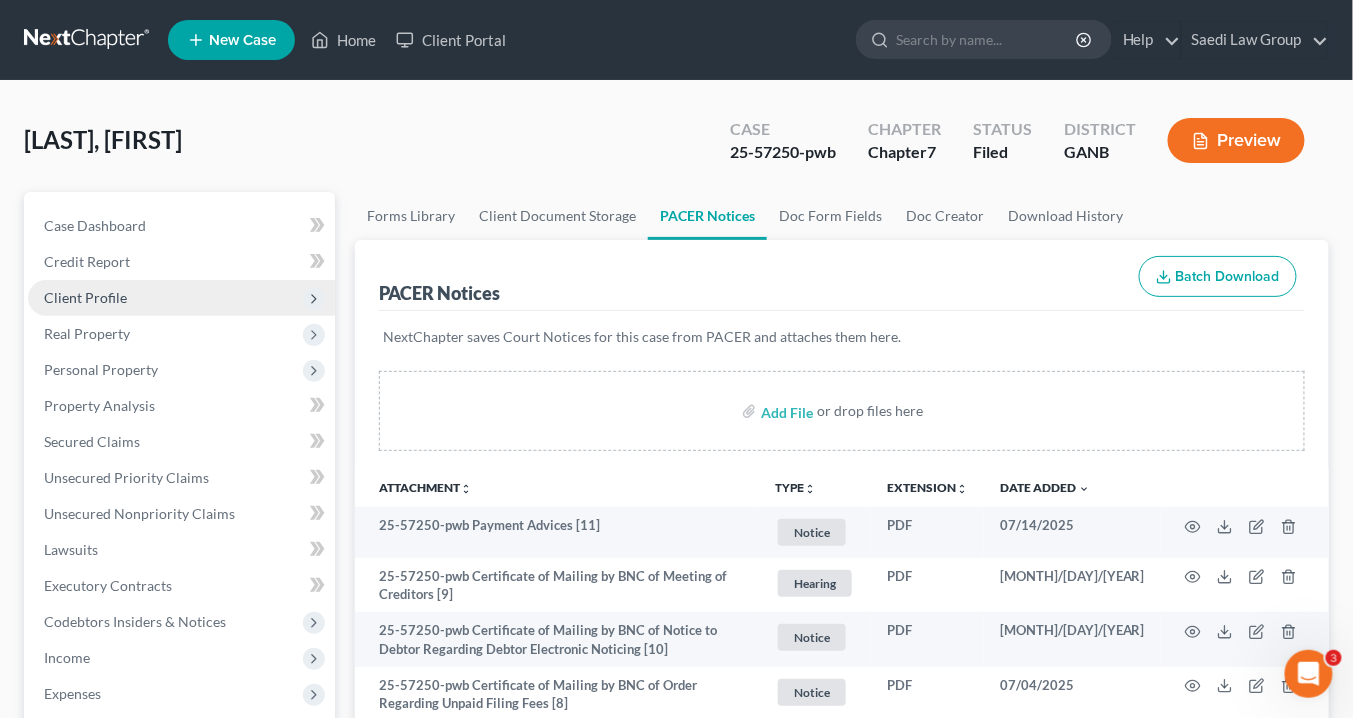 click on "Client Profile" at bounding box center [85, 297] 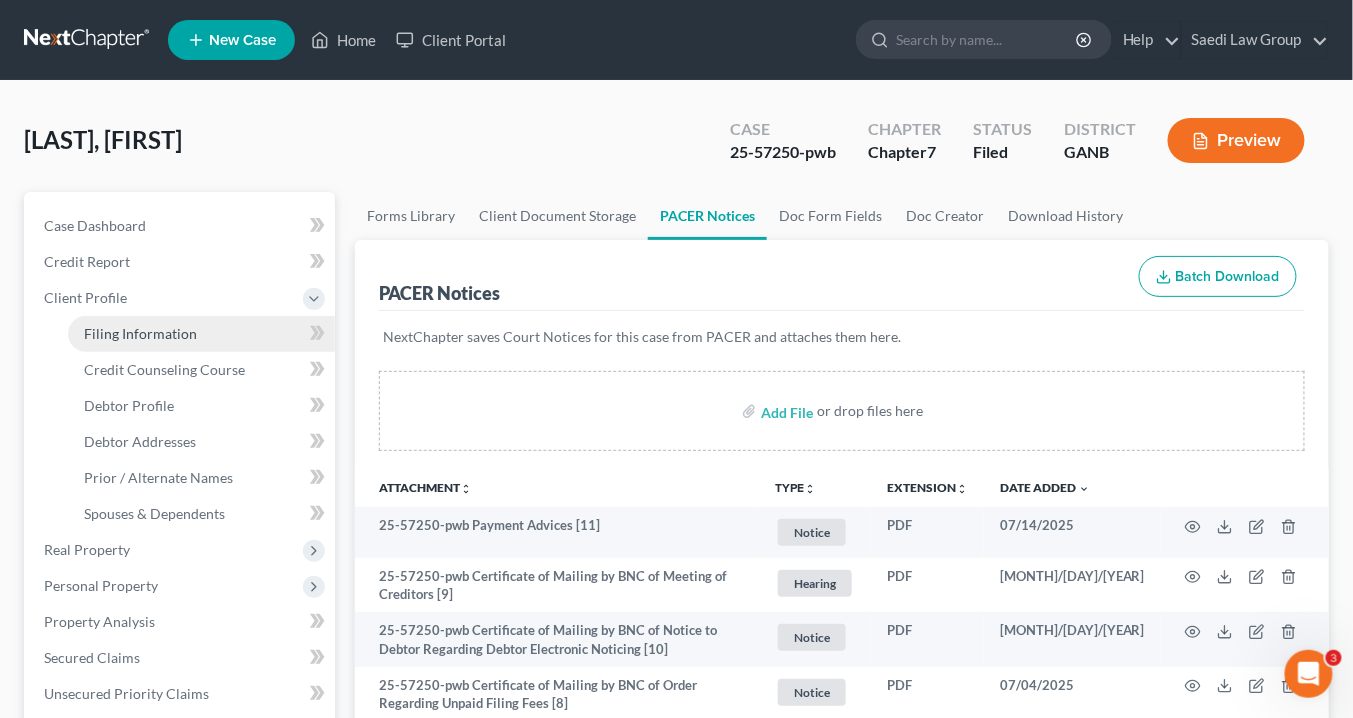 click on "Filing Information" at bounding box center [140, 333] 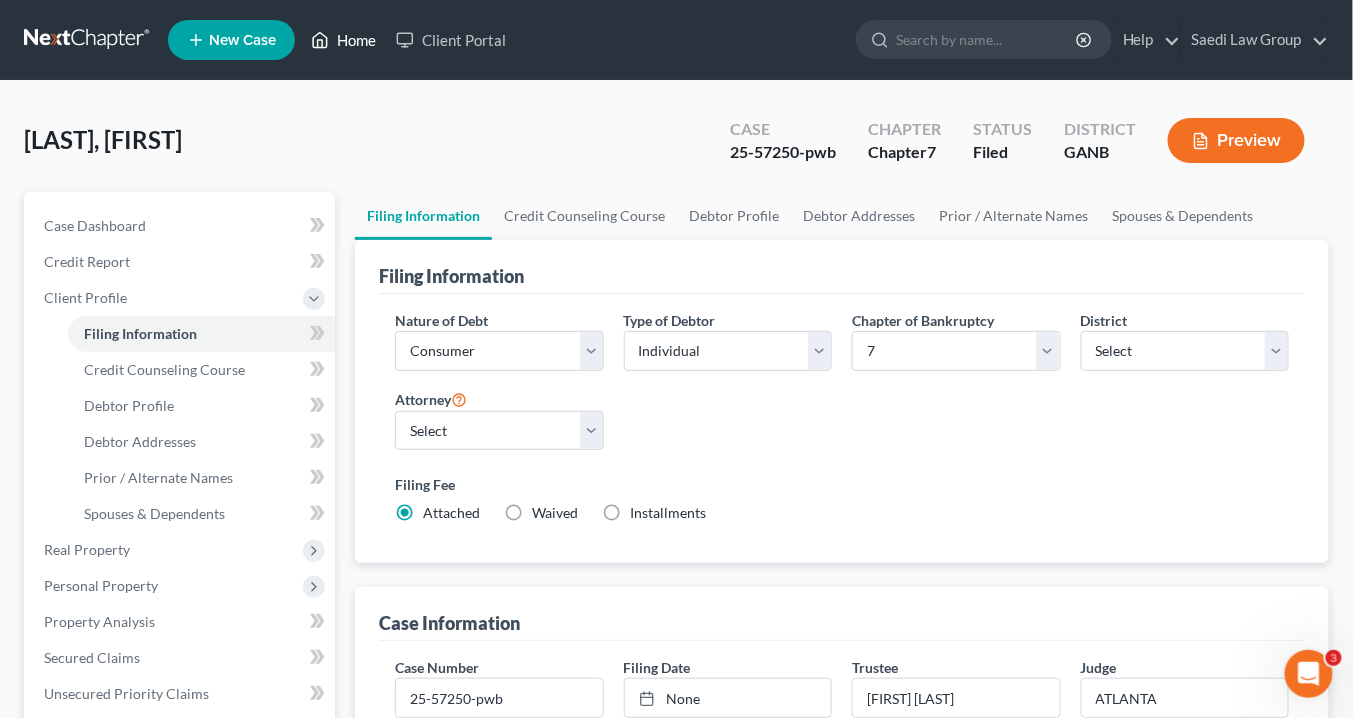 click on "Home" at bounding box center (343, 40) 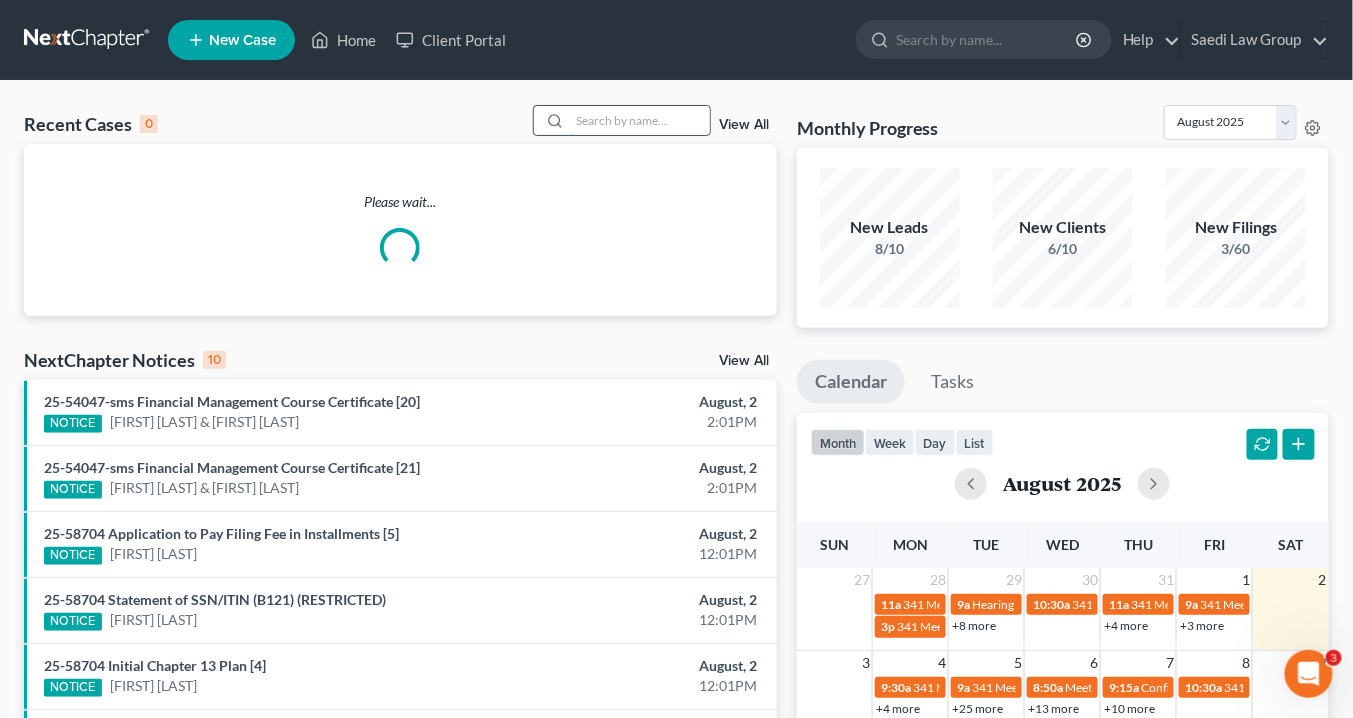 click at bounding box center (640, 120) 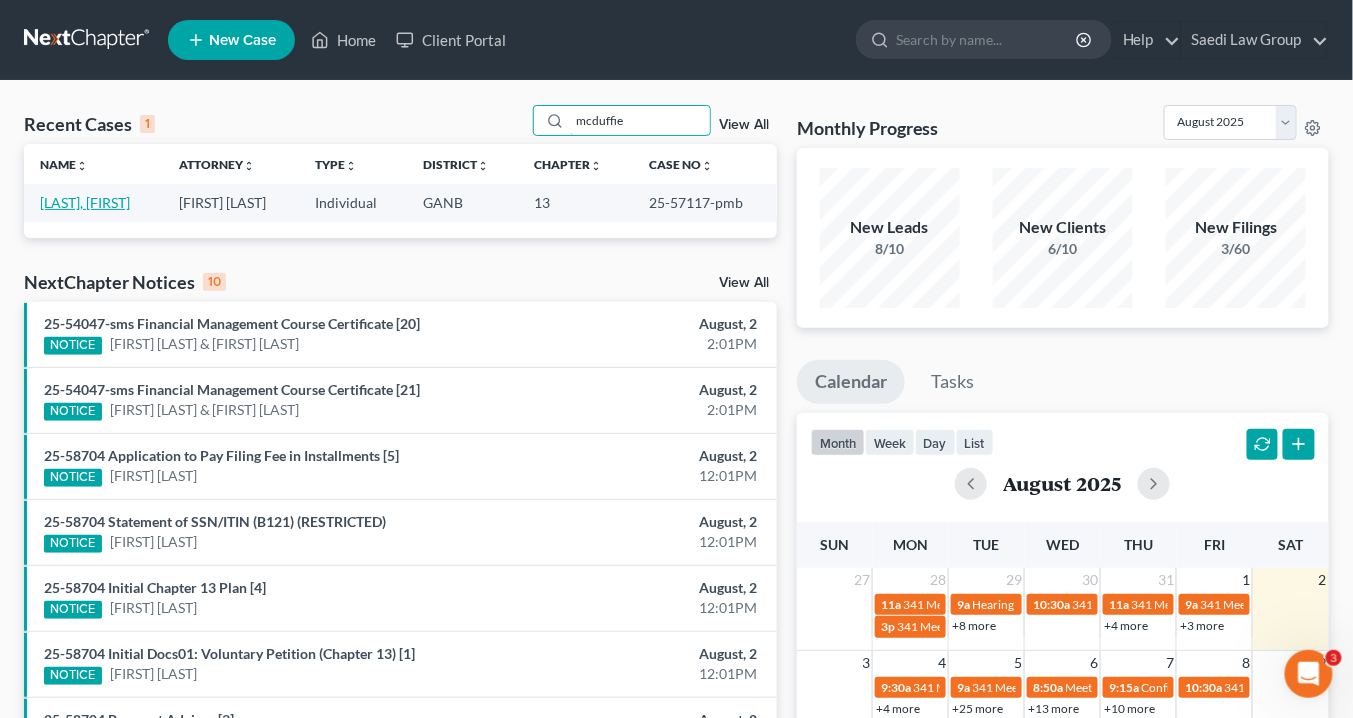type on "mcduffie" 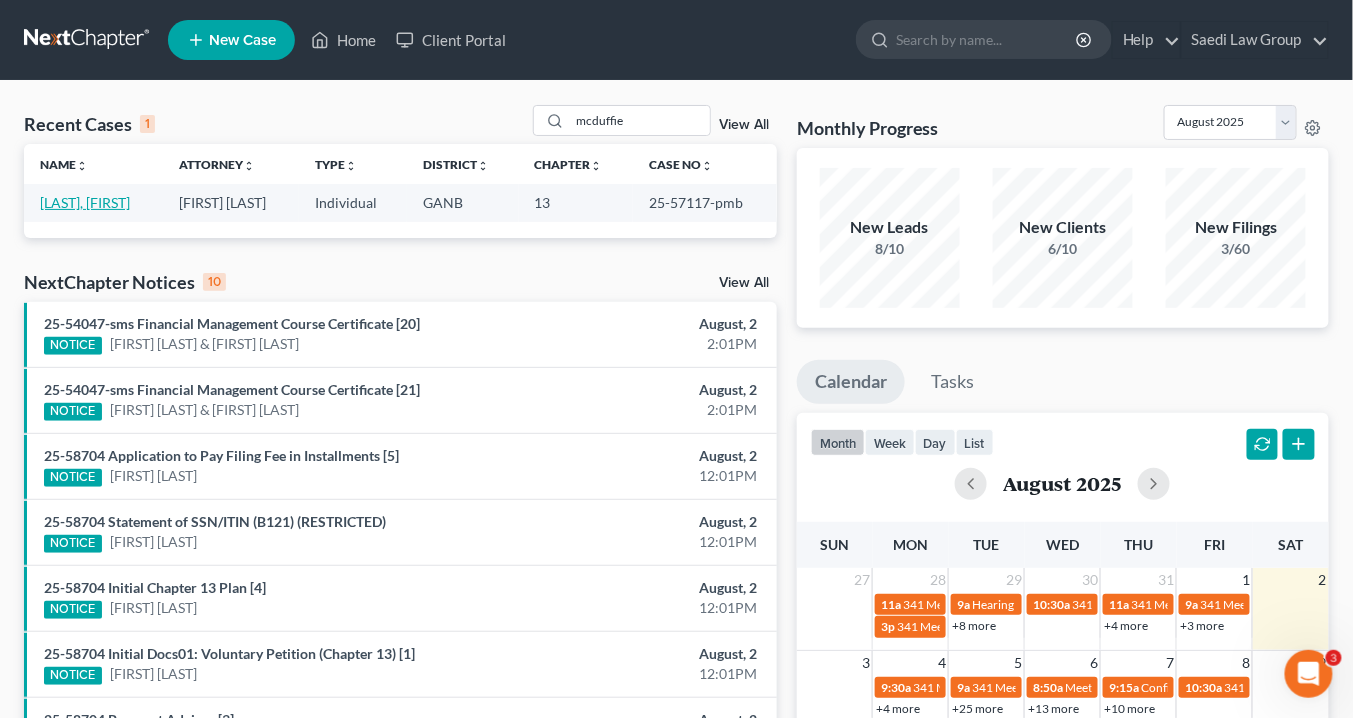click on "[LAST], [FIRST]" at bounding box center [85, 202] 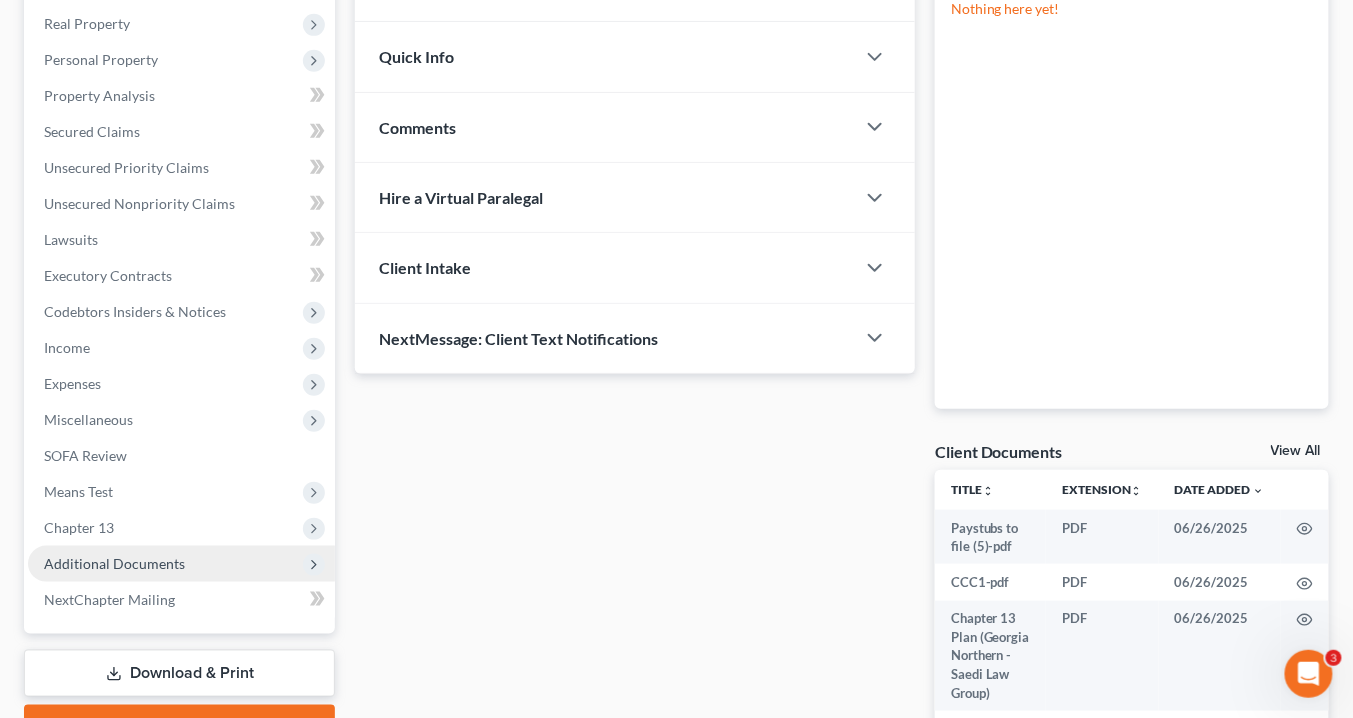 scroll, scrollTop: 425, scrollLeft: 0, axis: vertical 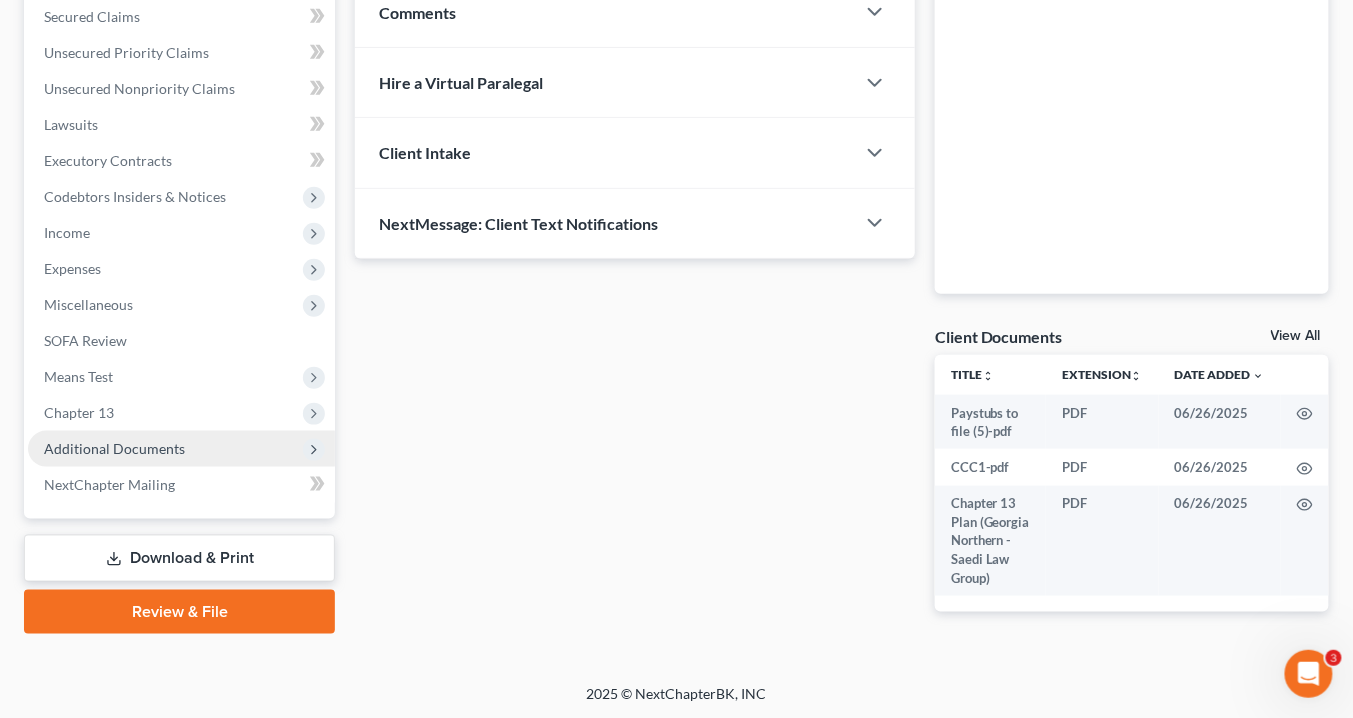 click on "Additional Documents" at bounding box center (114, 448) 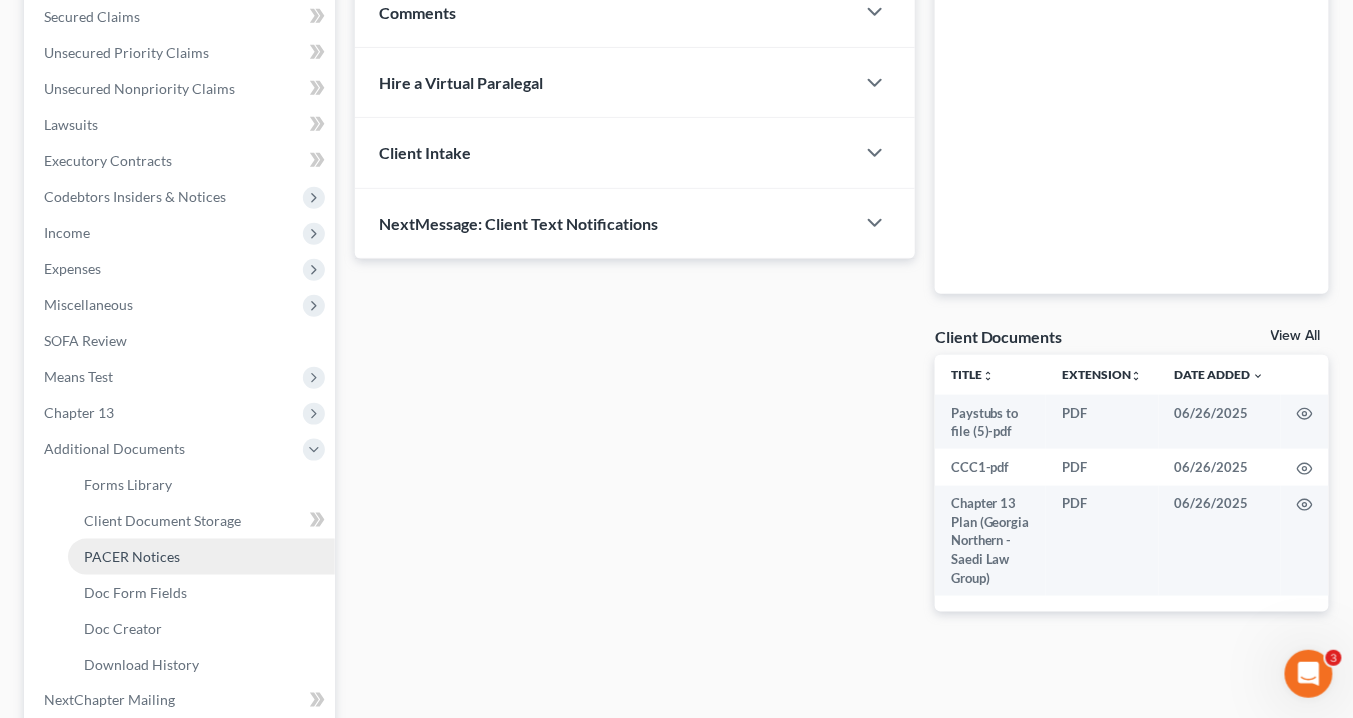 click on "PACER Notices" at bounding box center [201, 557] 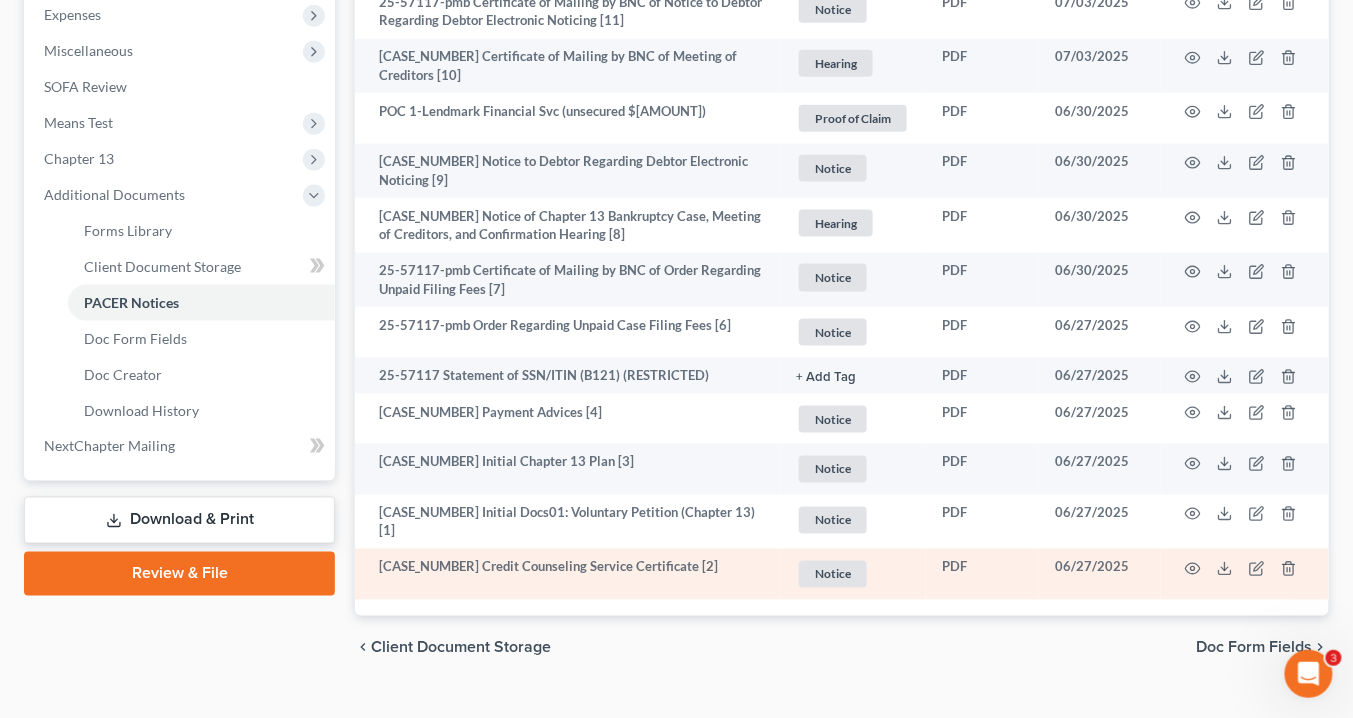 scroll, scrollTop: 710, scrollLeft: 0, axis: vertical 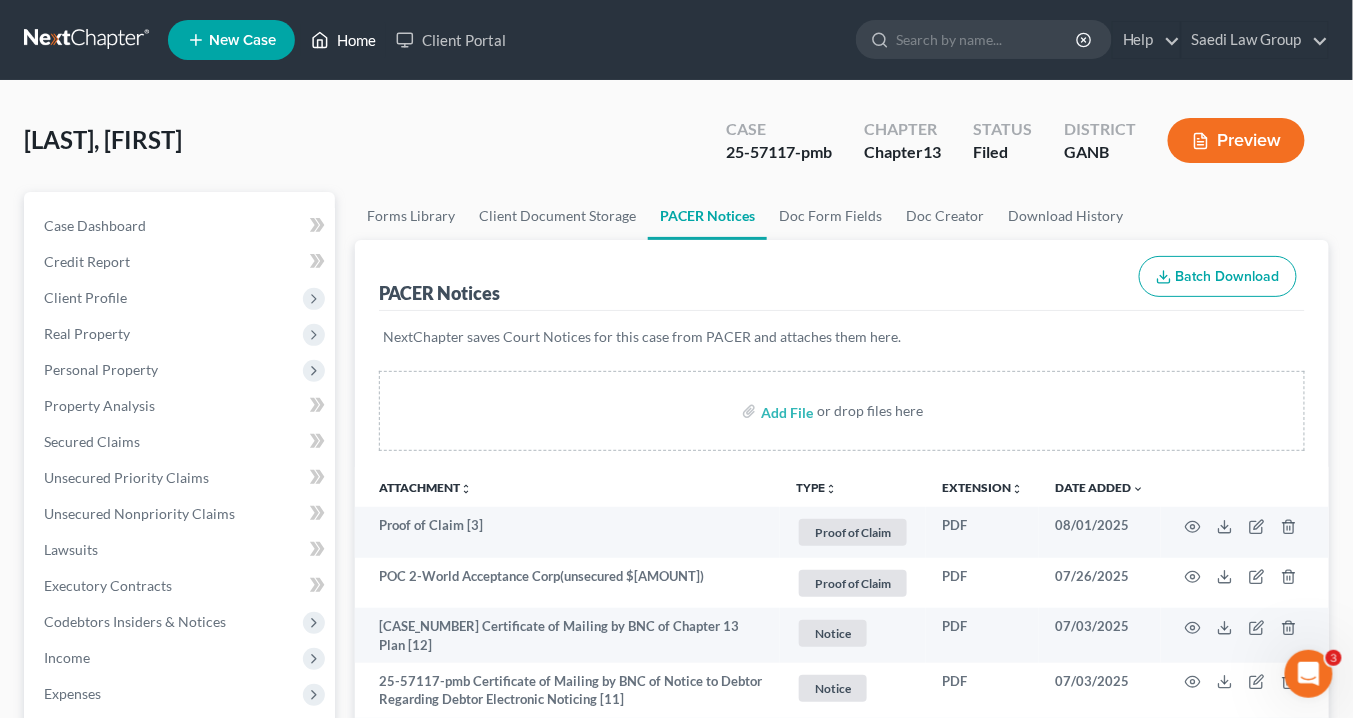 drag, startPoint x: 349, startPoint y: 37, endPoint x: 364, endPoint y: 42, distance: 15.811388 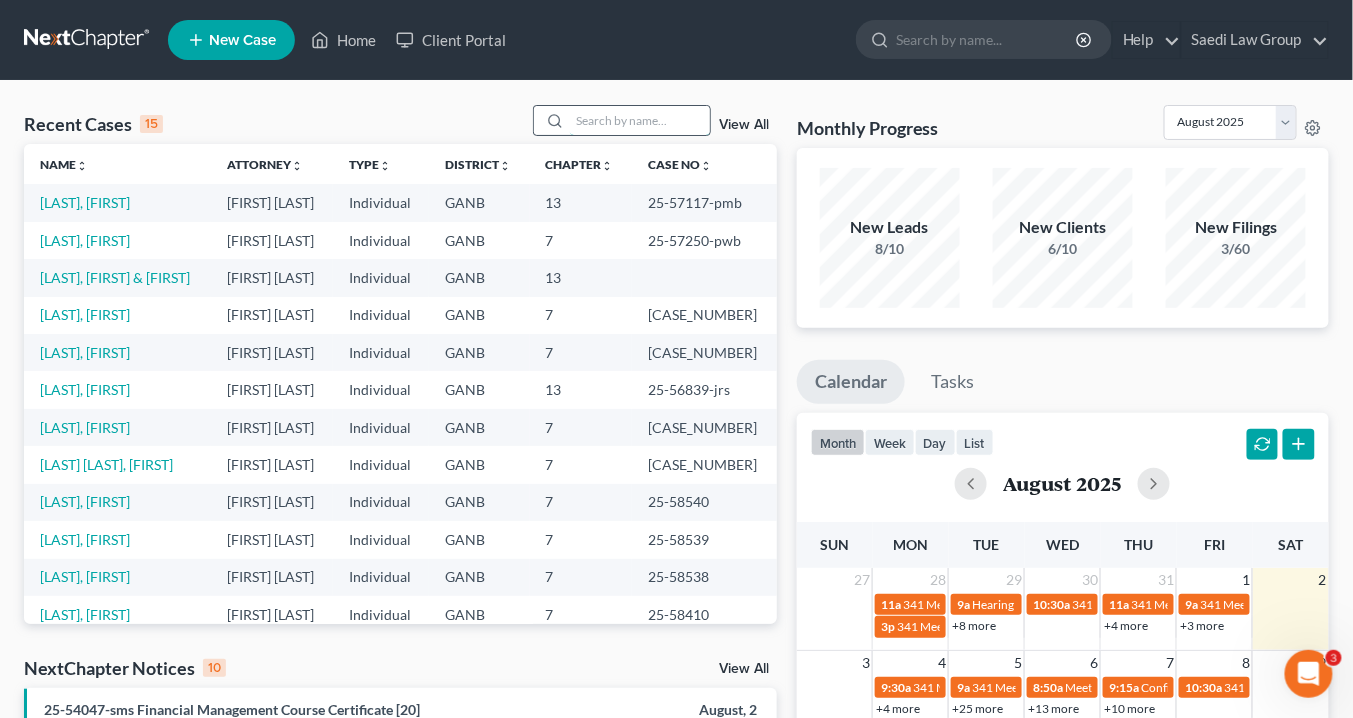 drag, startPoint x: 595, startPoint y: 111, endPoint x: 607, endPoint y: 128, distance: 20.808653 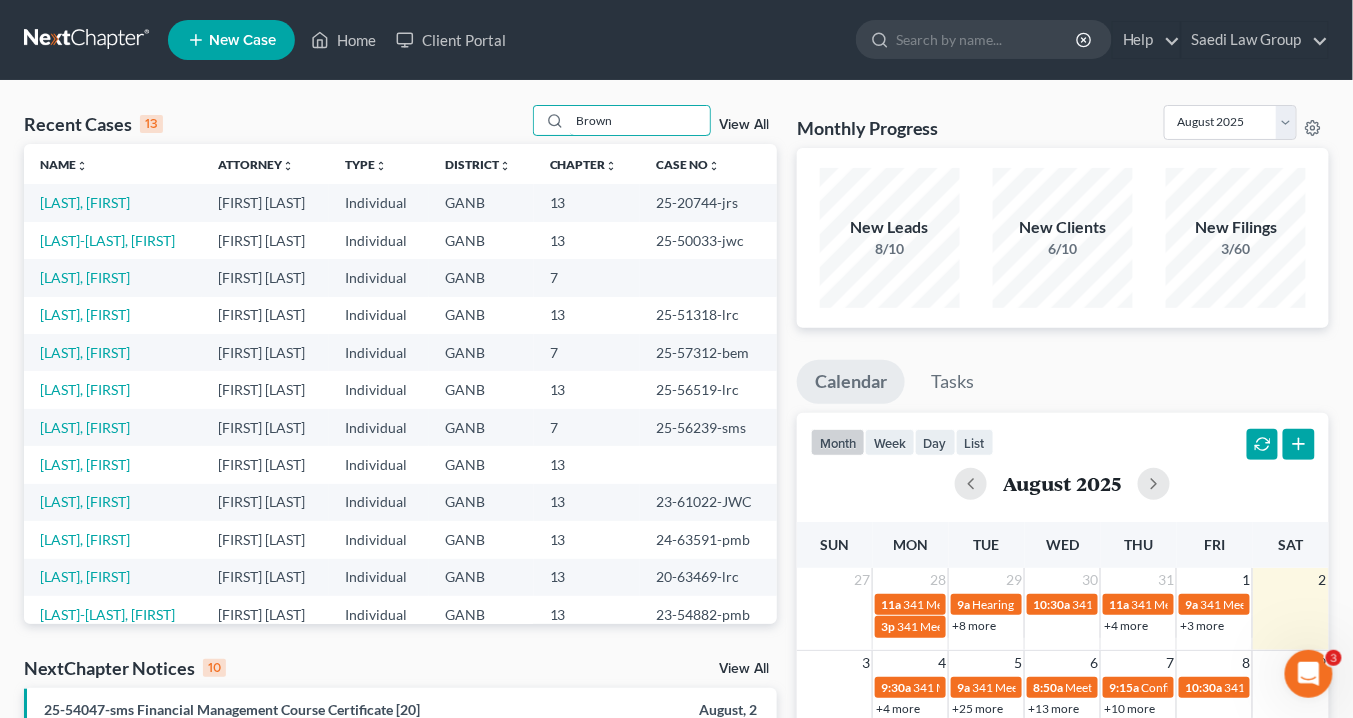 type on "Brown" 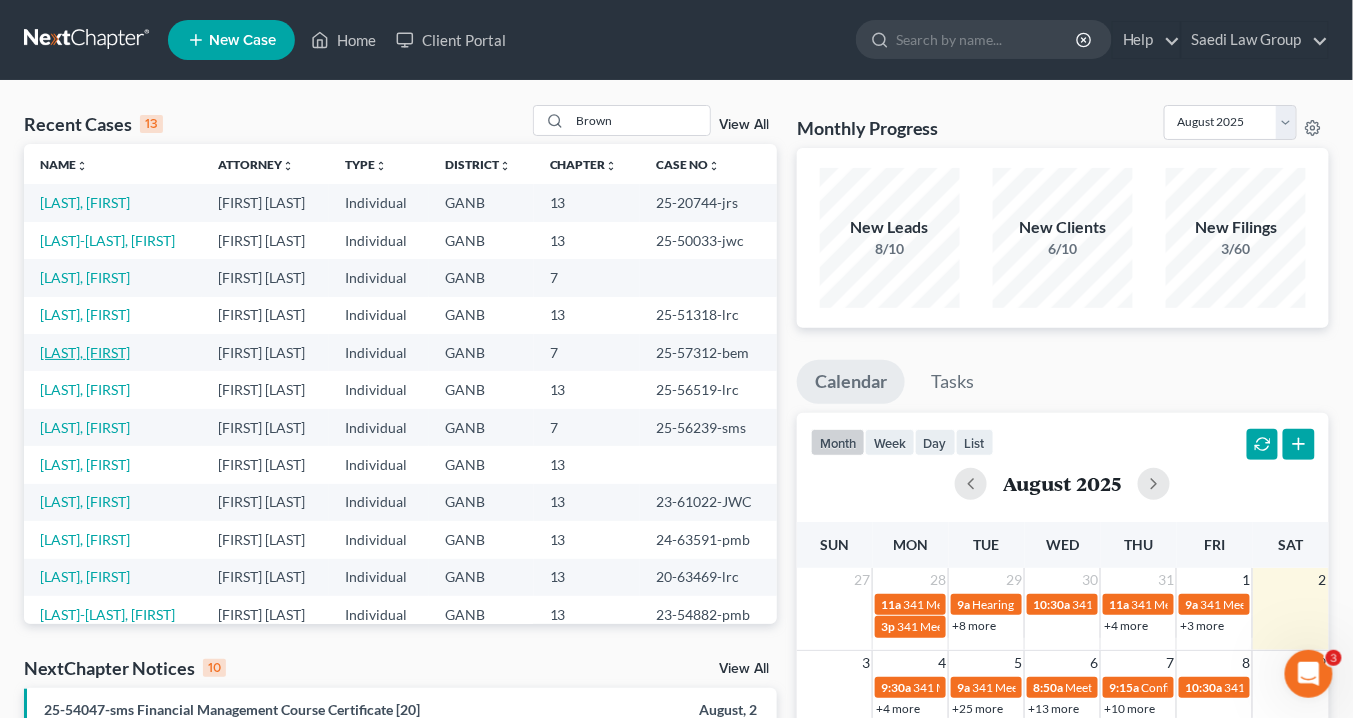 click on "[LAST], [FIRST]" at bounding box center (113, 352) 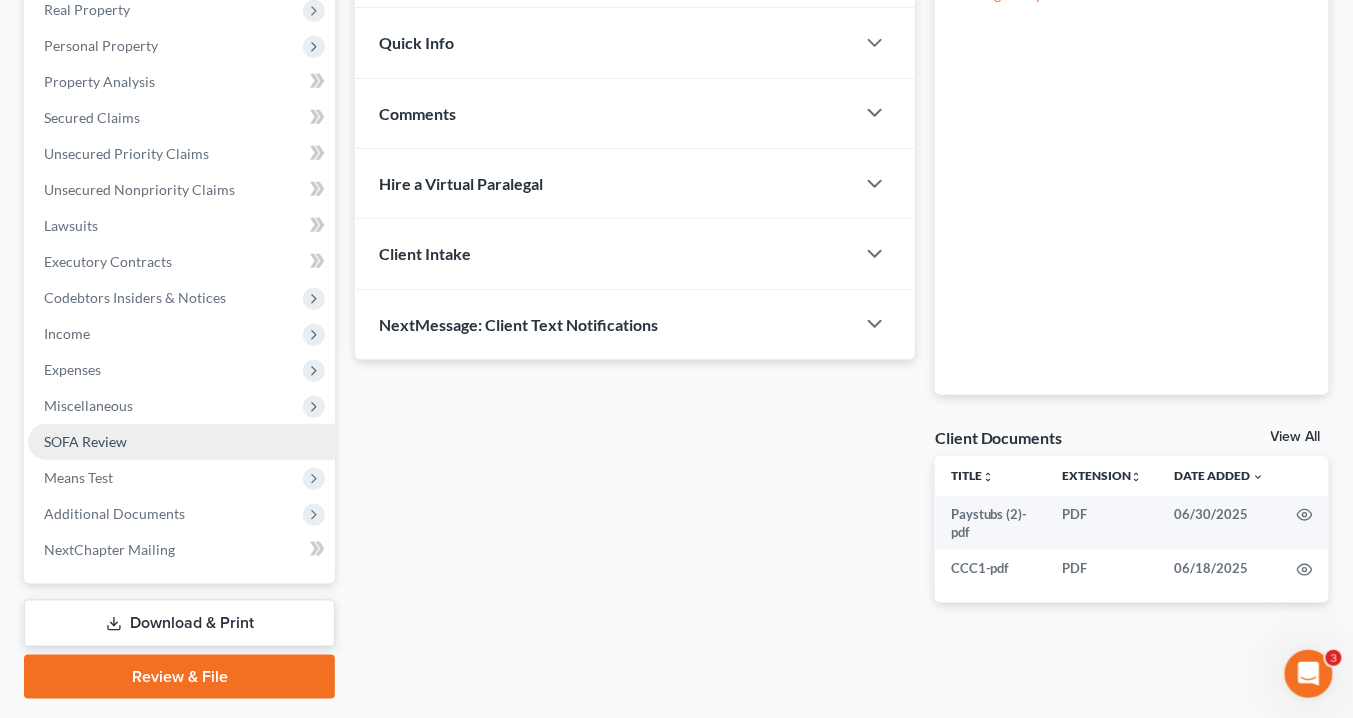 scroll, scrollTop: 378, scrollLeft: 0, axis: vertical 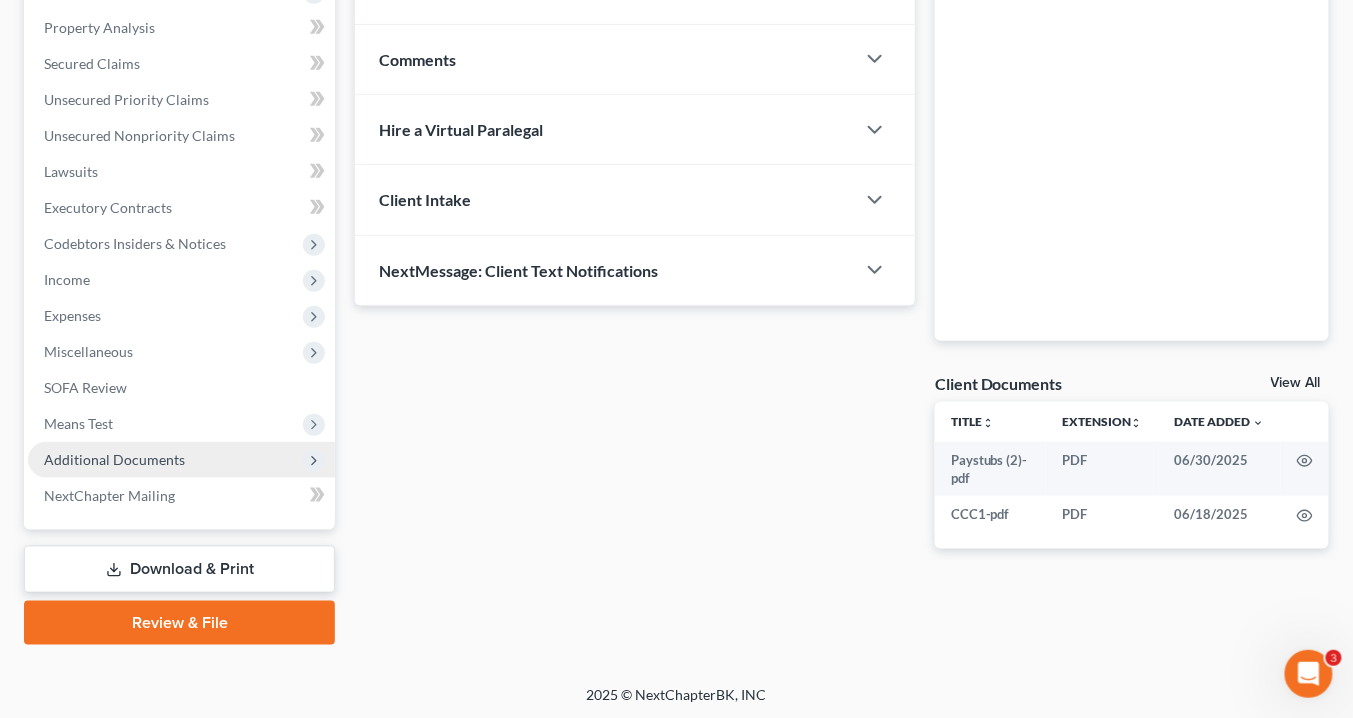 click on "Additional Documents" at bounding box center (114, 459) 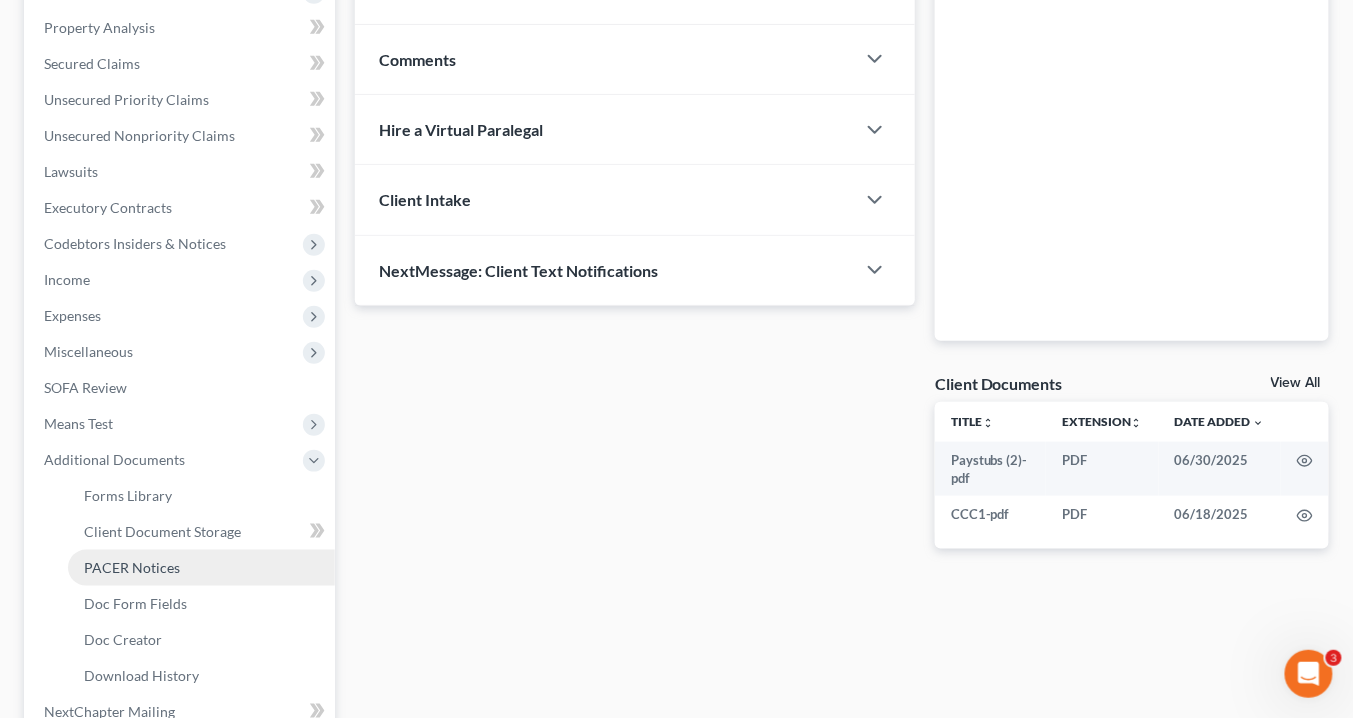 drag, startPoint x: 176, startPoint y: 559, endPoint x: 207, endPoint y: 540, distance: 36.359318 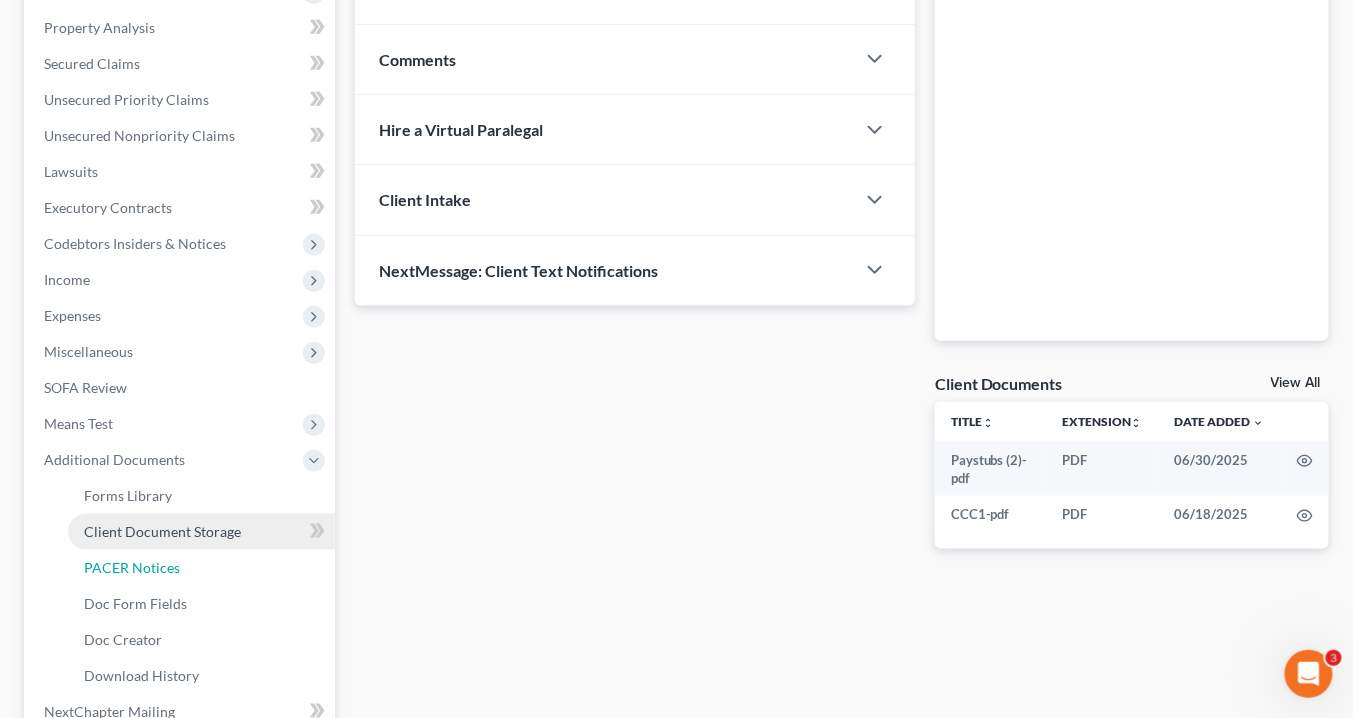 click on "PACER Notices" at bounding box center [132, 567] 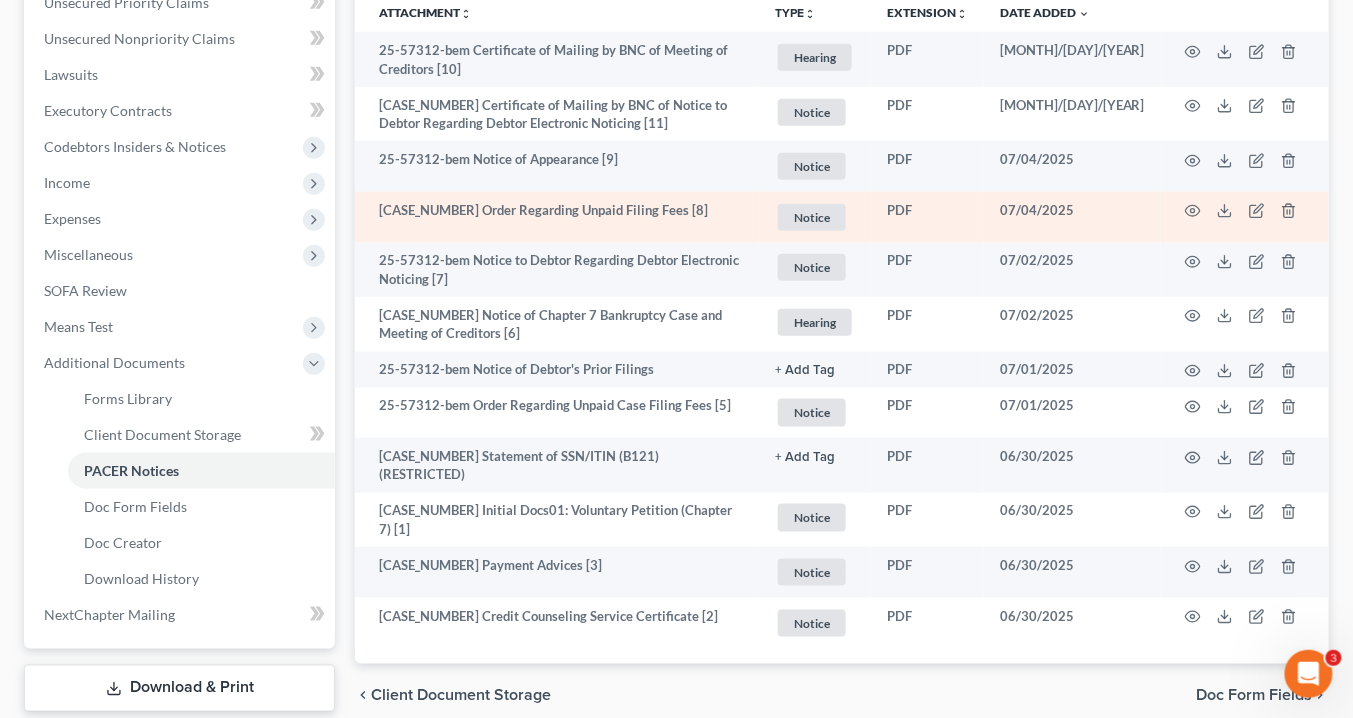 scroll, scrollTop: 480, scrollLeft: 0, axis: vertical 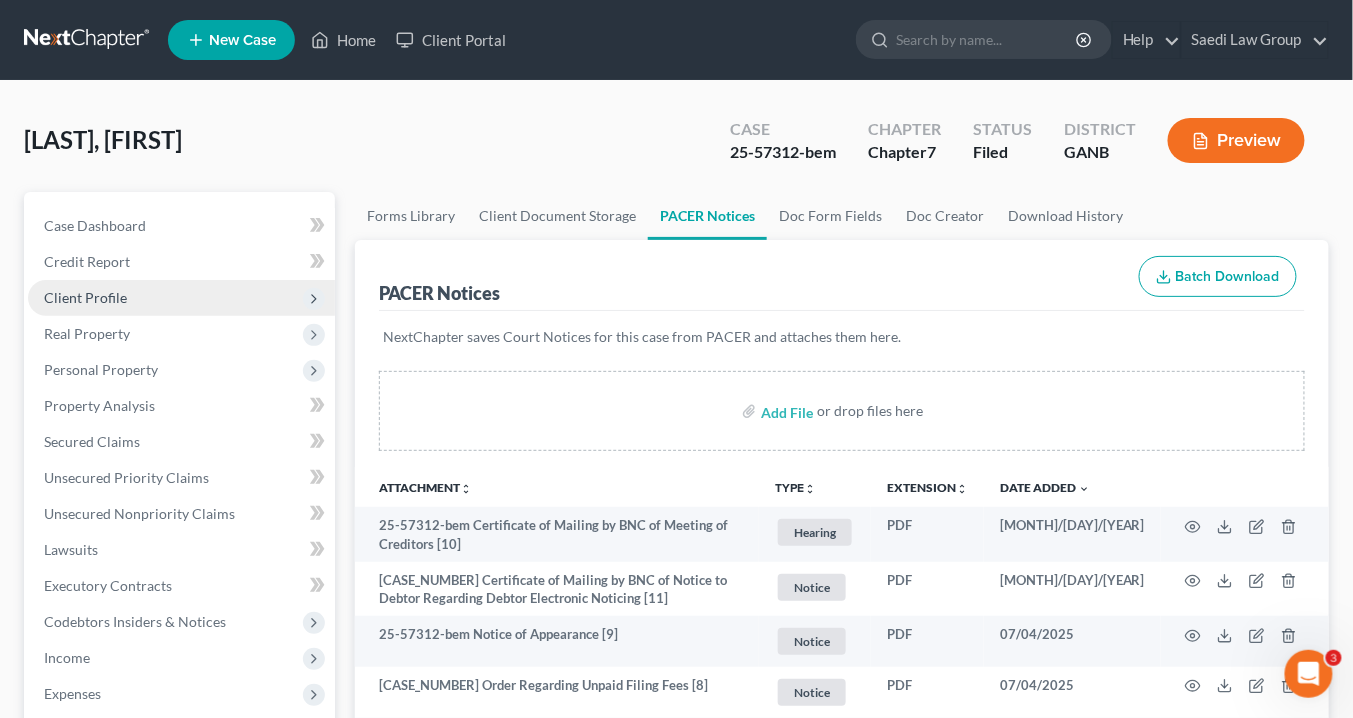 click on "Client Profile" at bounding box center (85, 297) 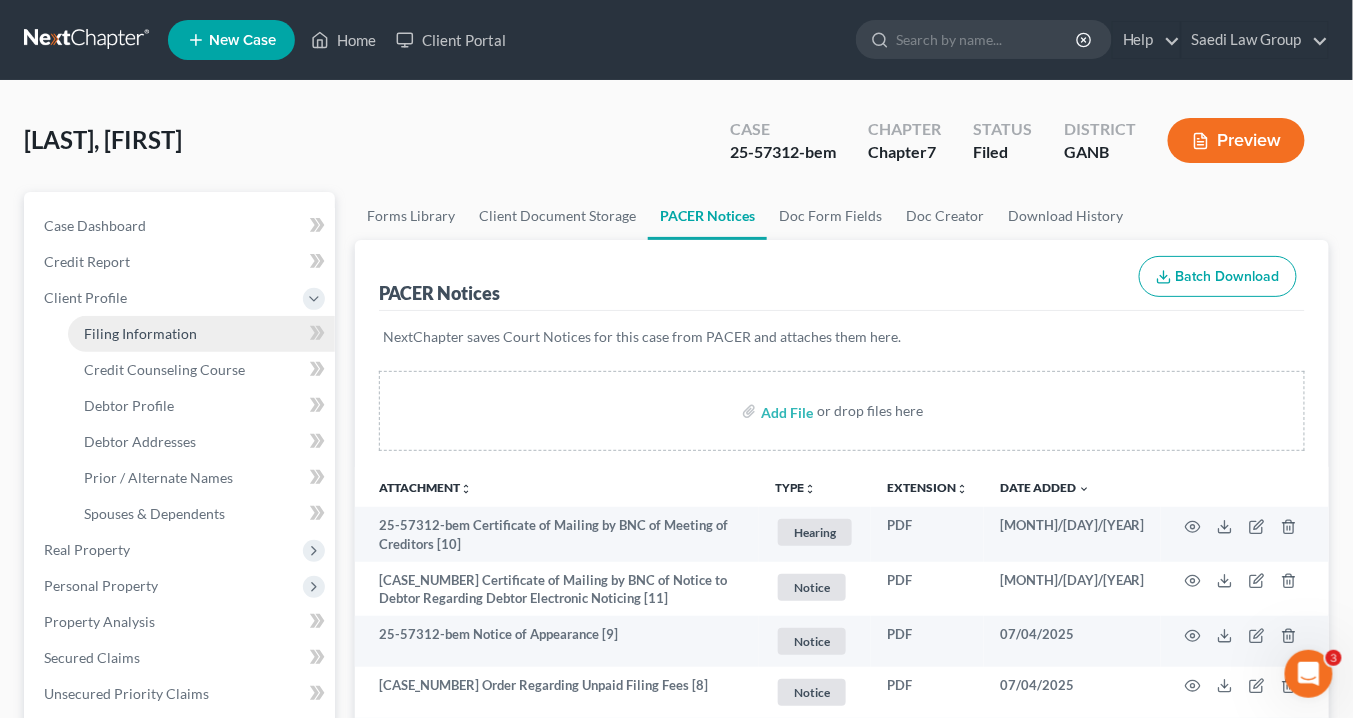 click on "Filing Information" at bounding box center (140, 333) 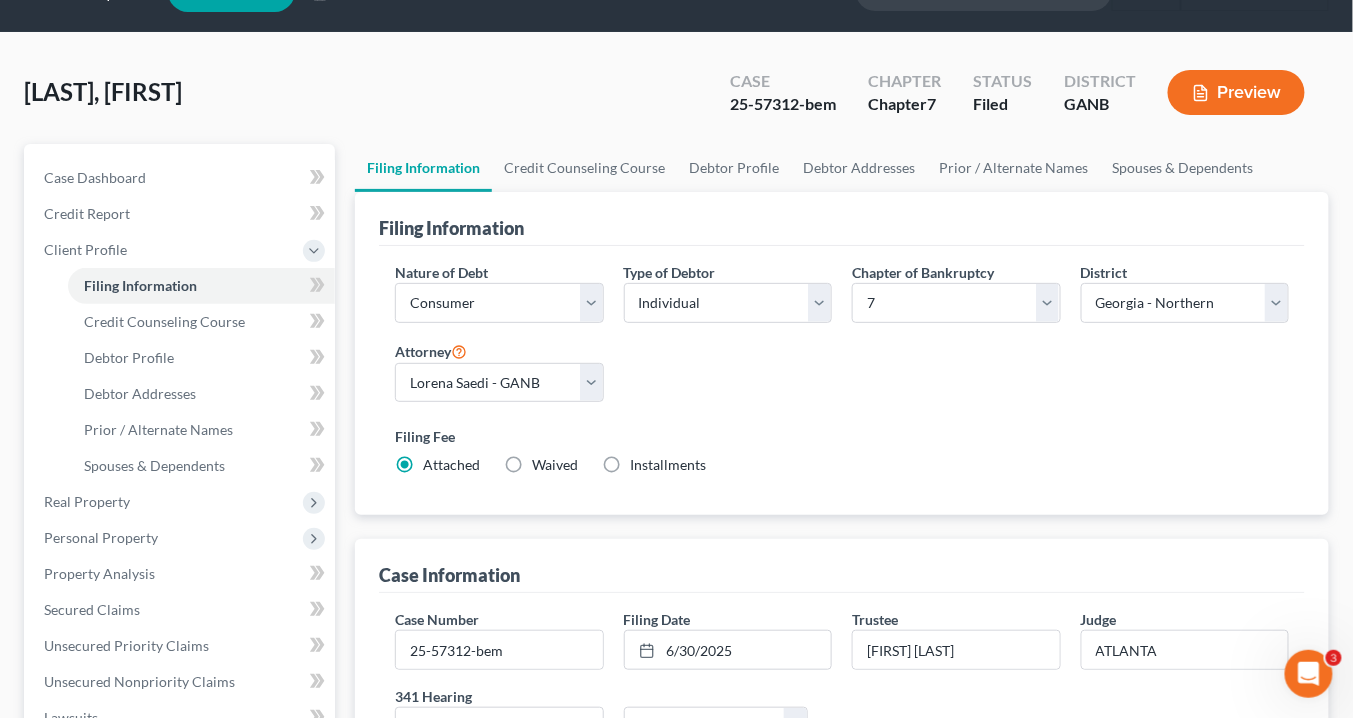 scroll, scrollTop: 160, scrollLeft: 0, axis: vertical 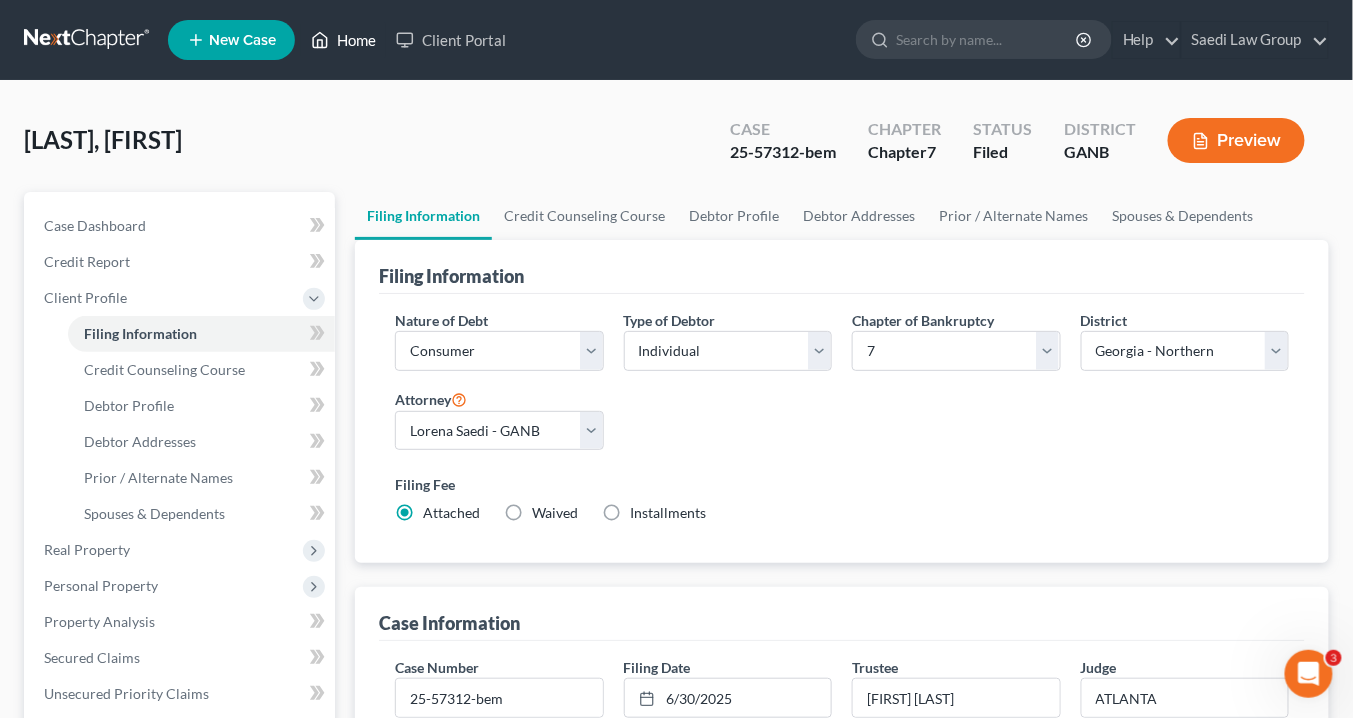 drag, startPoint x: 348, startPoint y: 41, endPoint x: 612, endPoint y: 65, distance: 265.08865 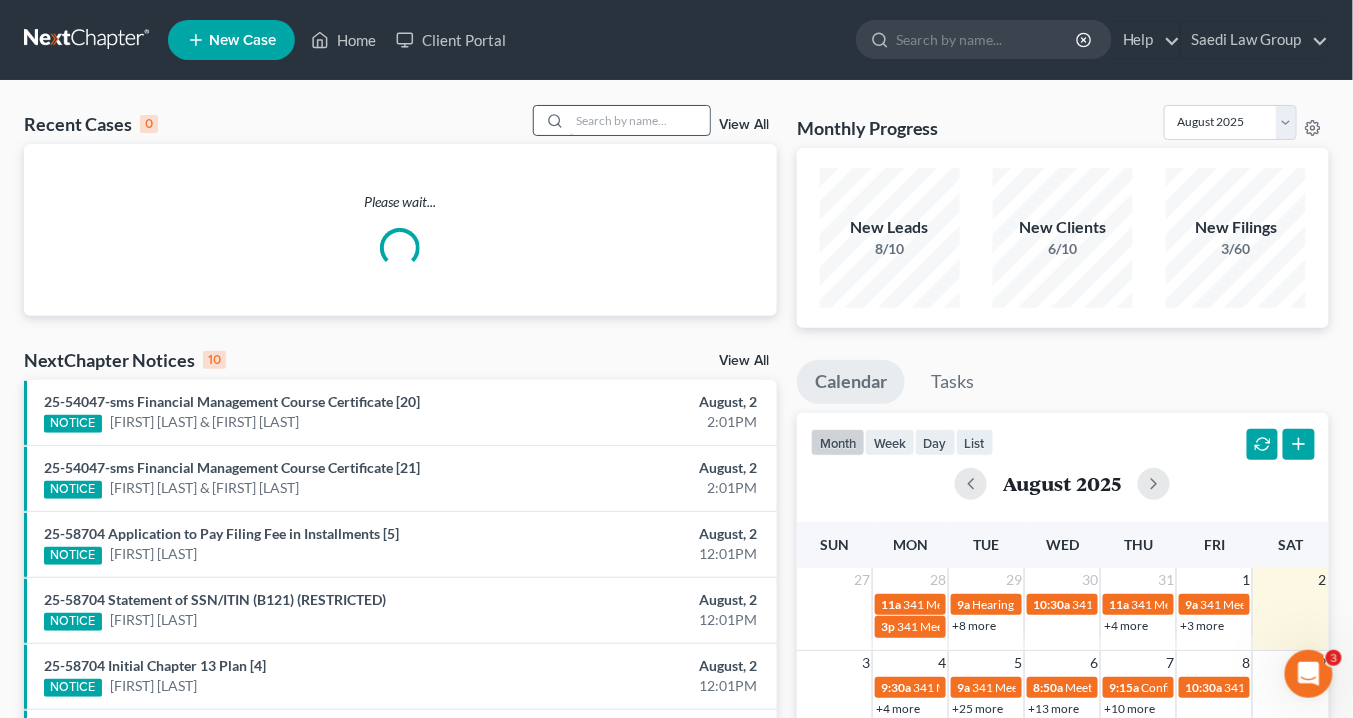 click at bounding box center [640, 120] 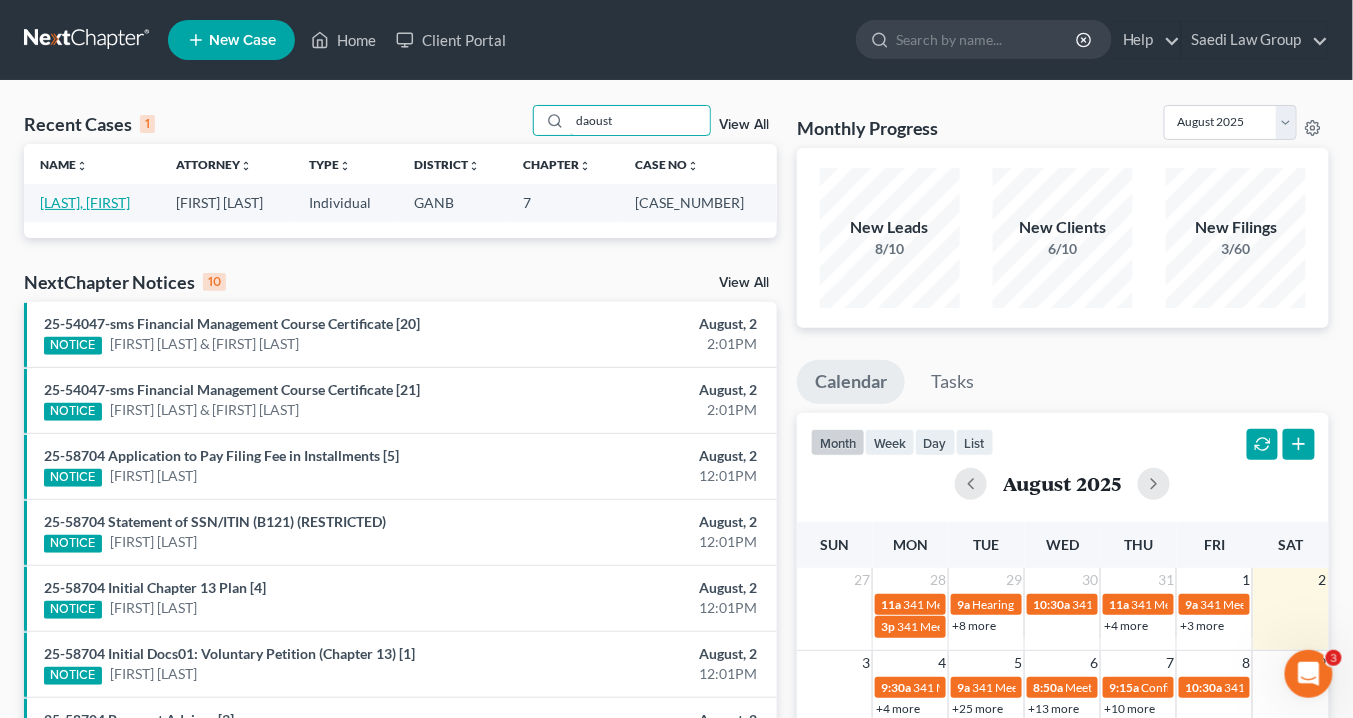 type on "daoust" 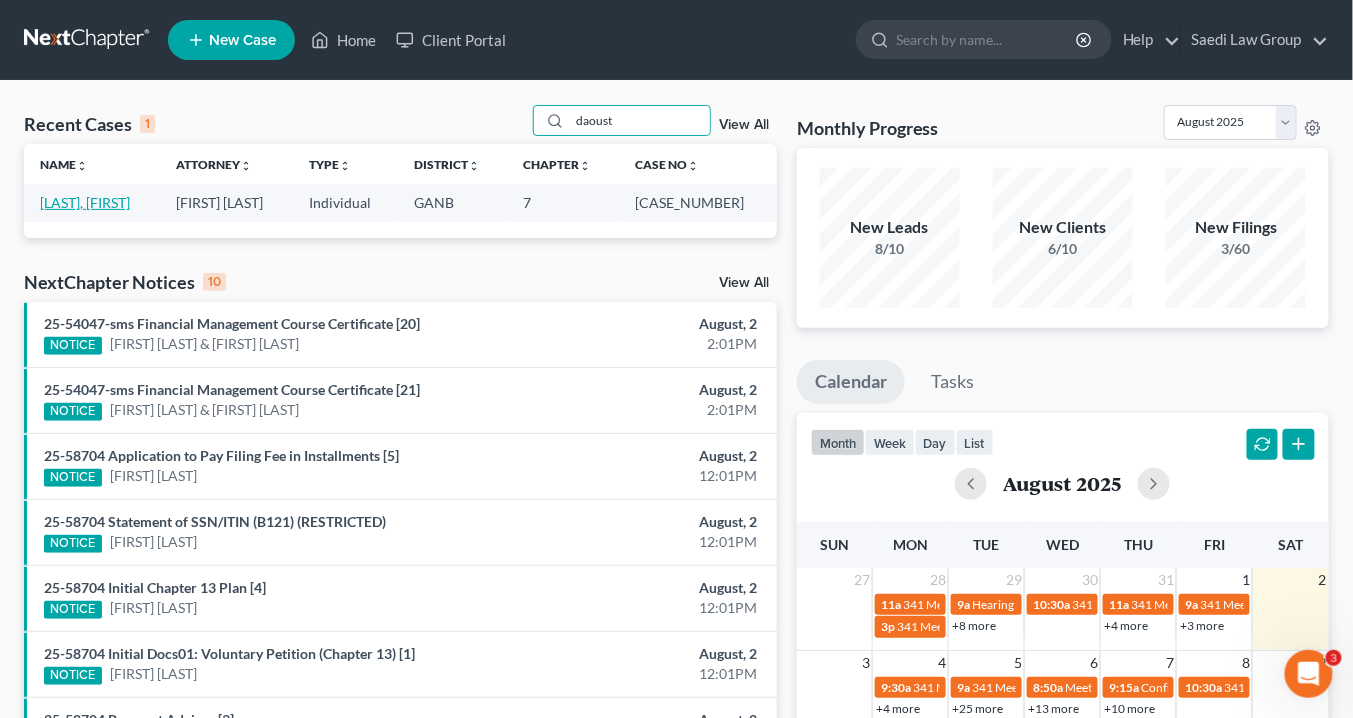 click on "[LAST], [FIRST]" at bounding box center (85, 202) 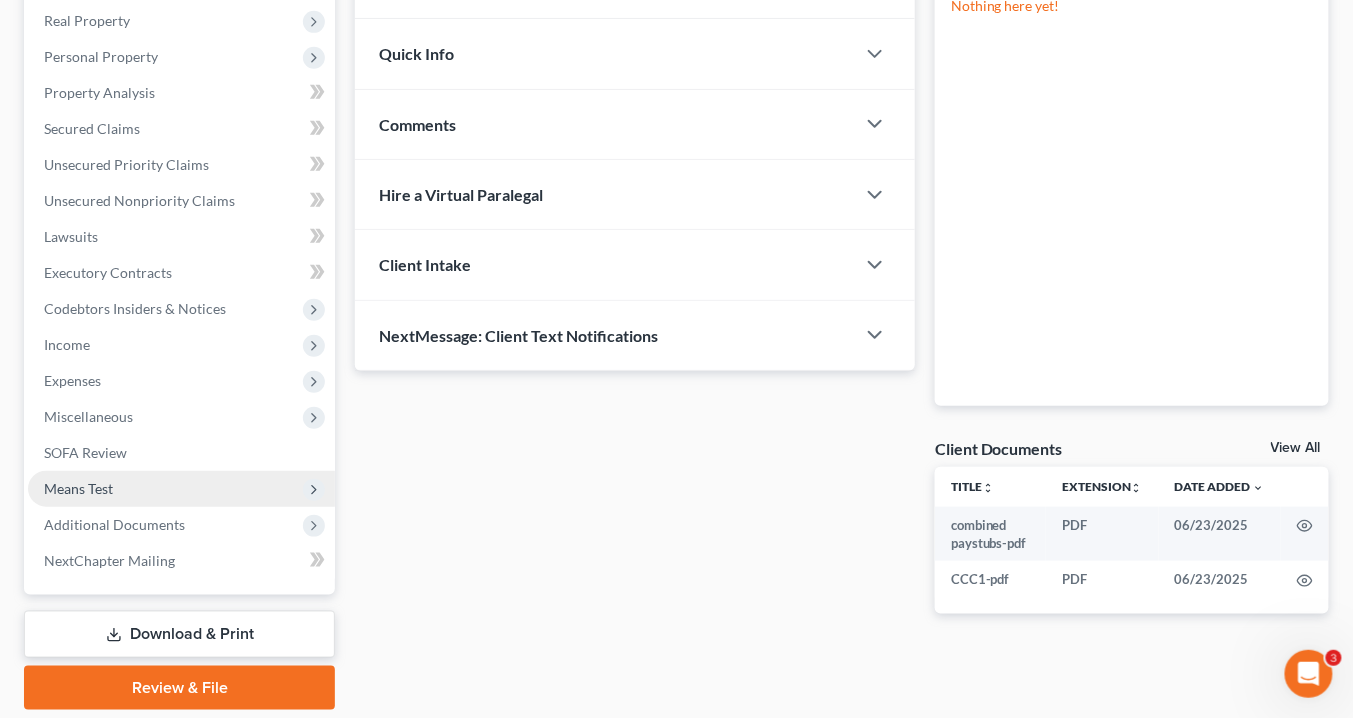 scroll, scrollTop: 378, scrollLeft: 0, axis: vertical 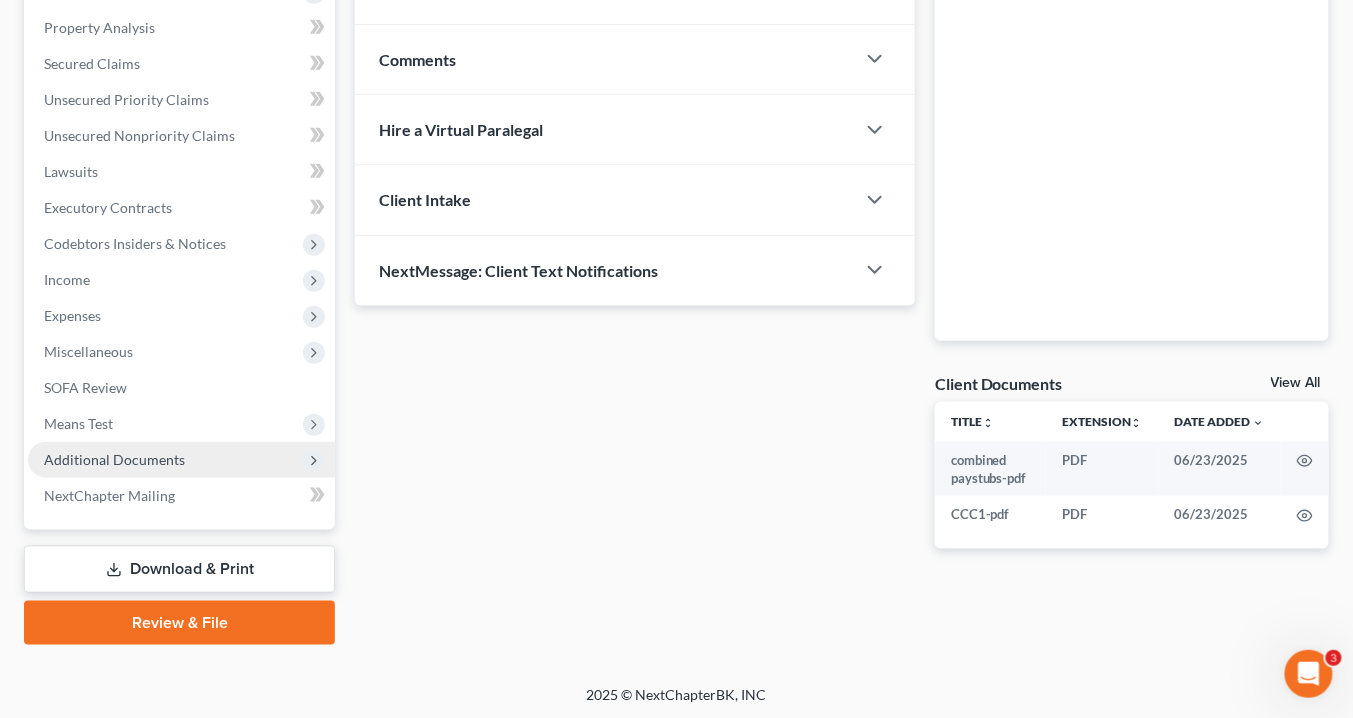 click on "Additional Documents" at bounding box center [114, 459] 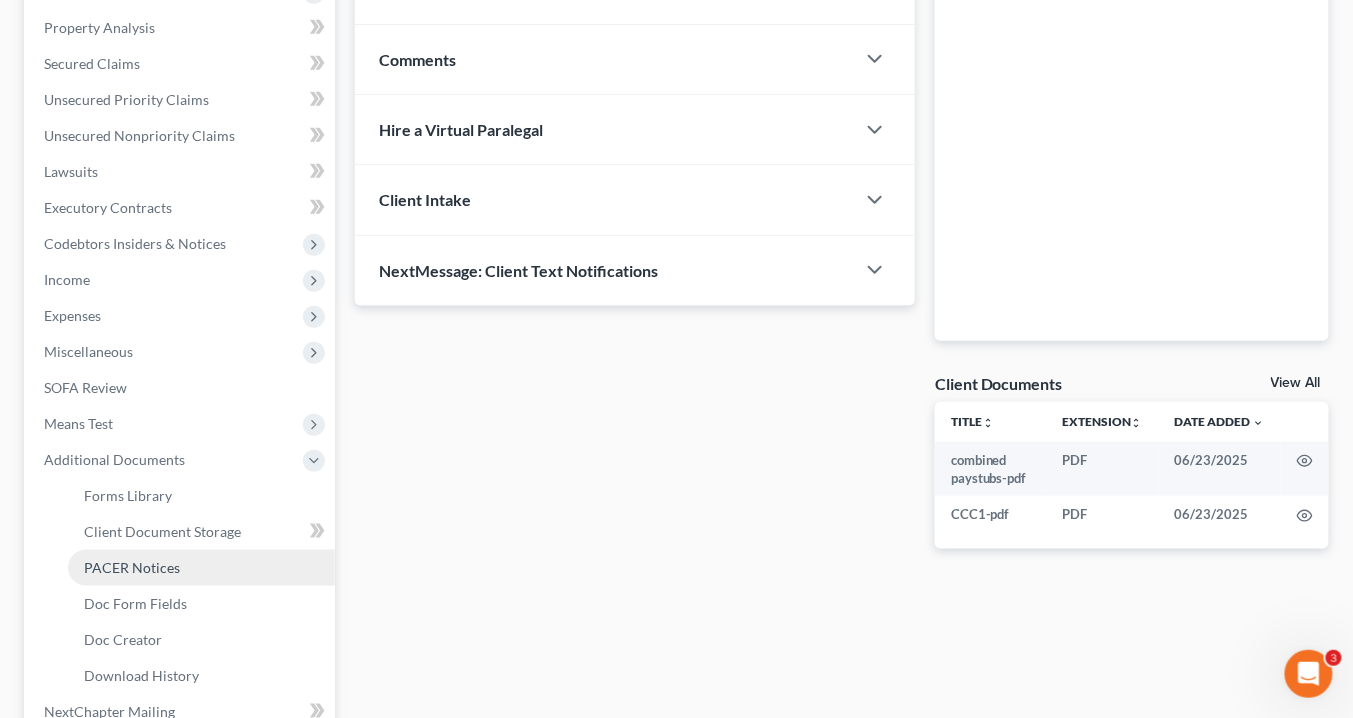 click on "PACER Notices" at bounding box center [132, 567] 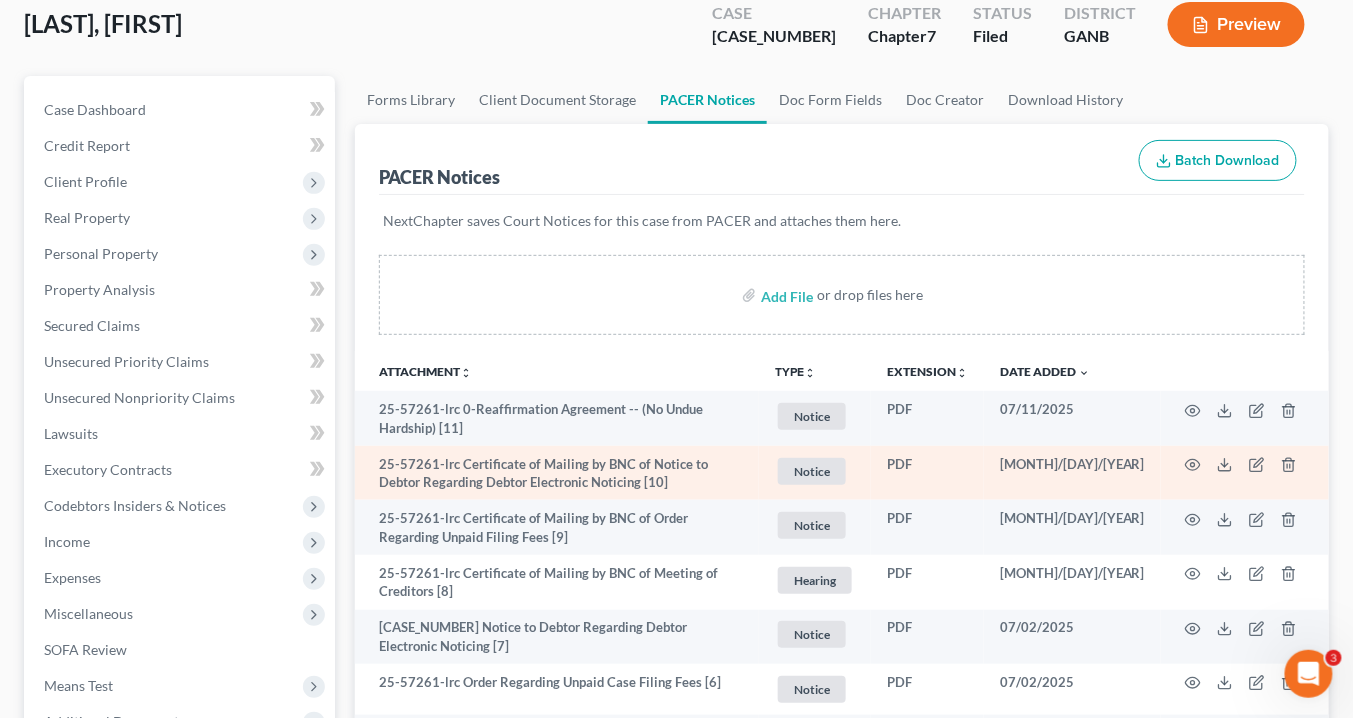 scroll, scrollTop: 240, scrollLeft: 0, axis: vertical 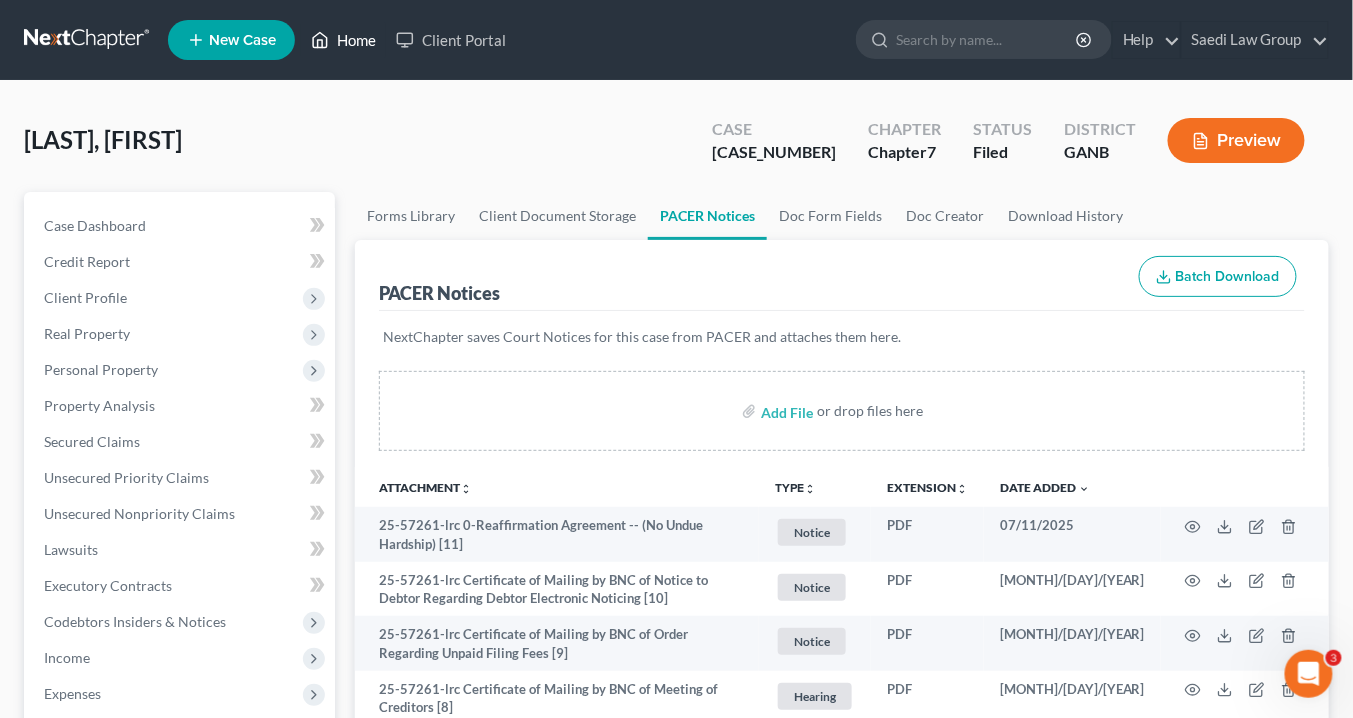 click on "Home" at bounding box center (343, 40) 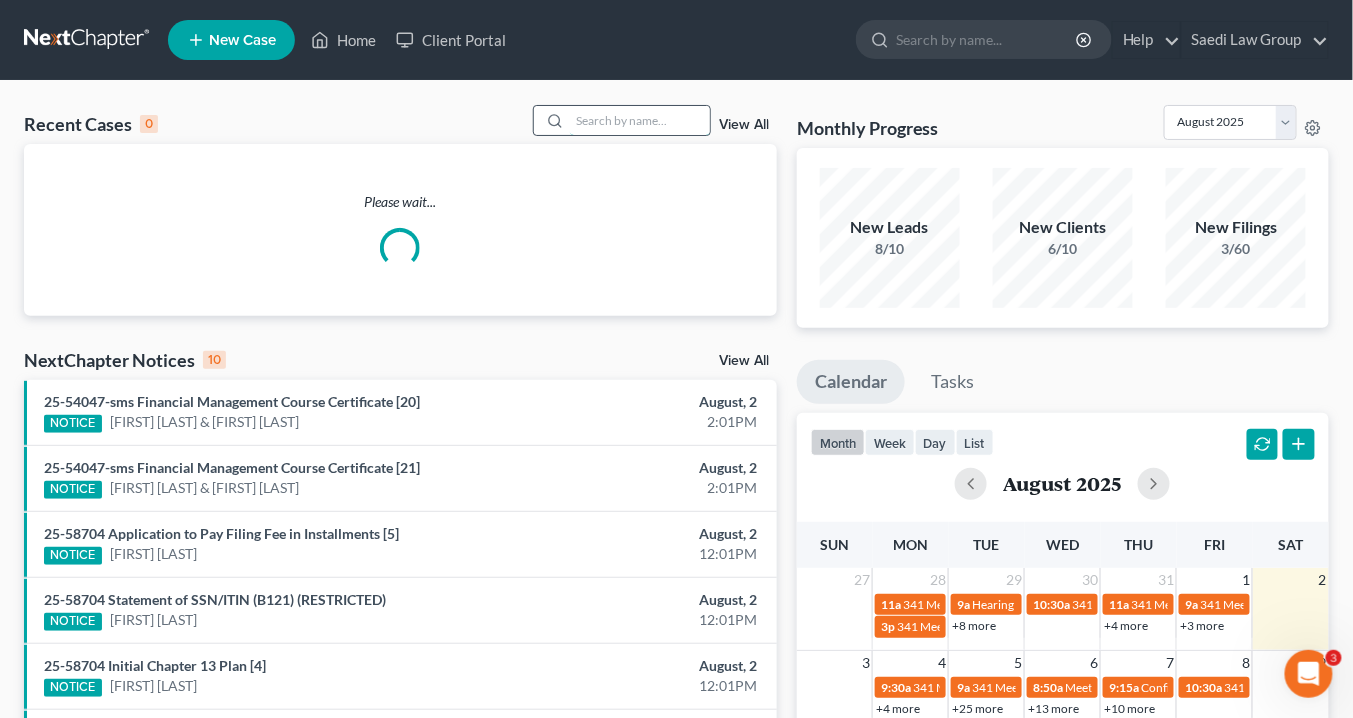 drag, startPoint x: 582, startPoint y: 117, endPoint x: 610, endPoint y: 127, distance: 29.732138 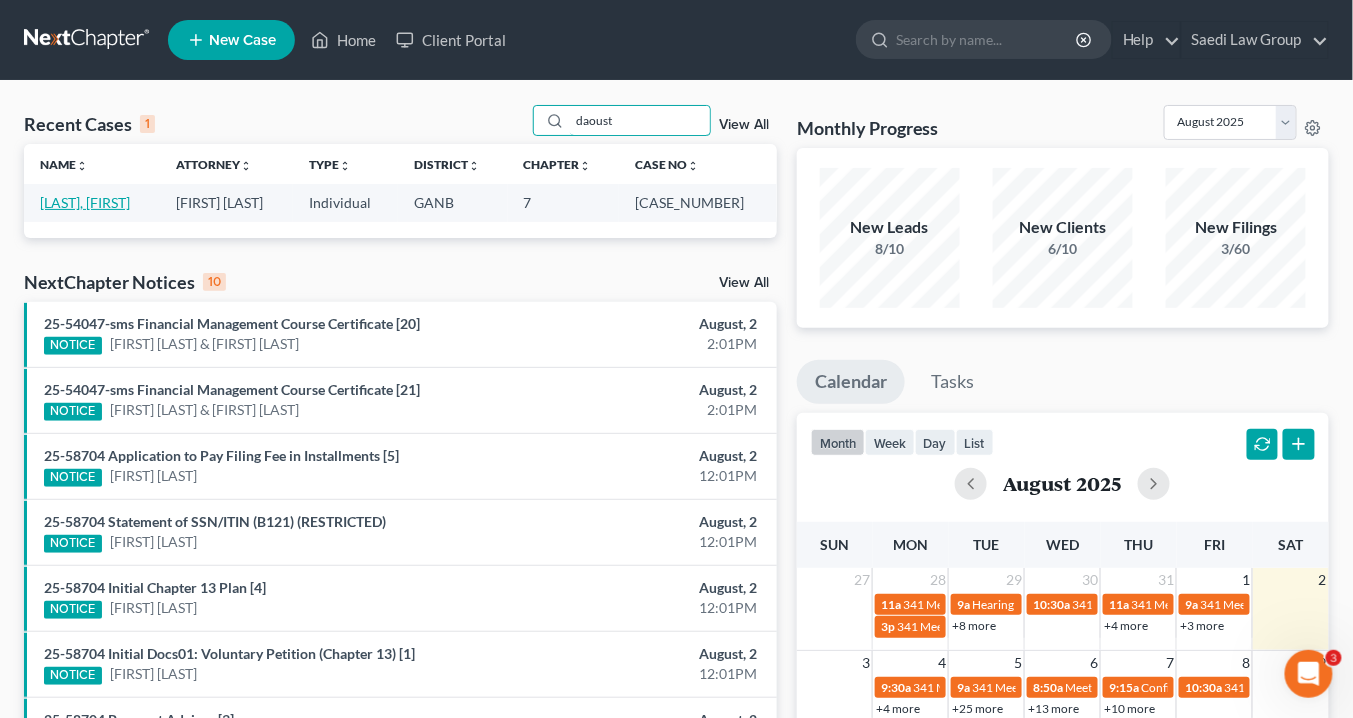 type on "daoust" 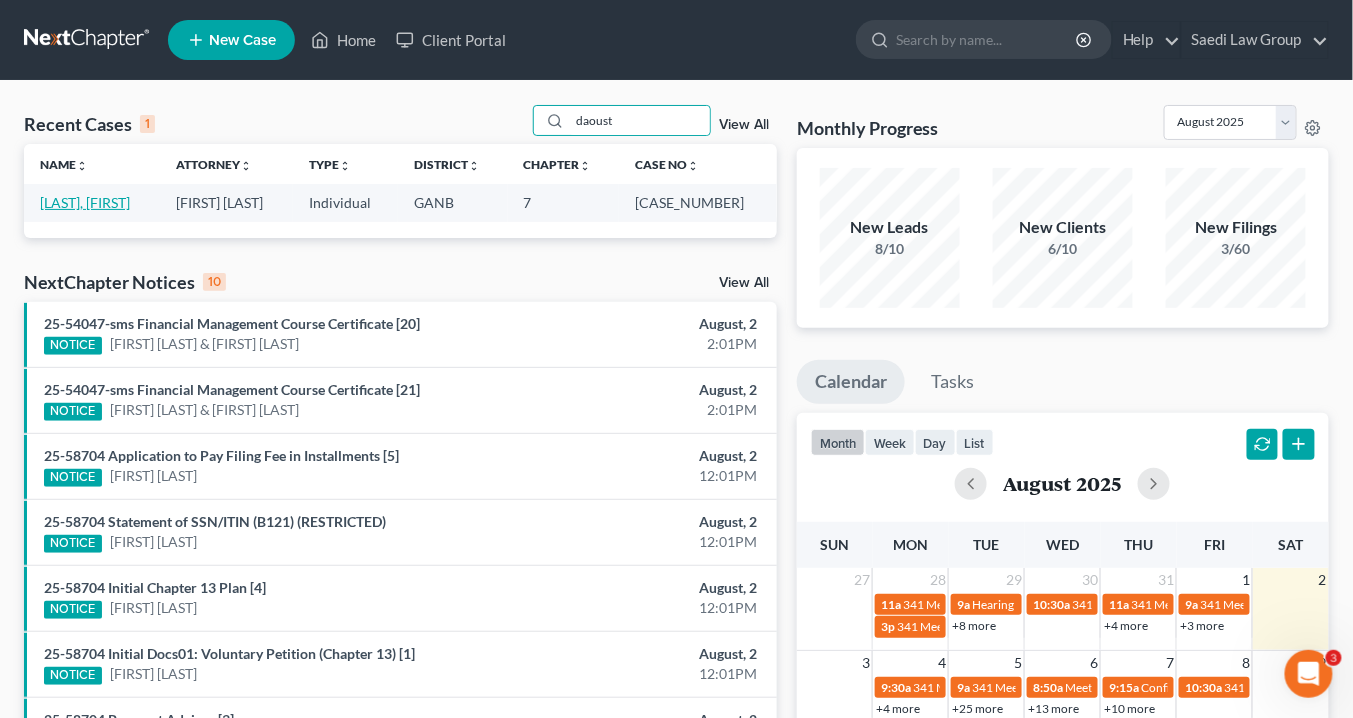 click on "[LAST], [FIRST]" at bounding box center (85, 202) 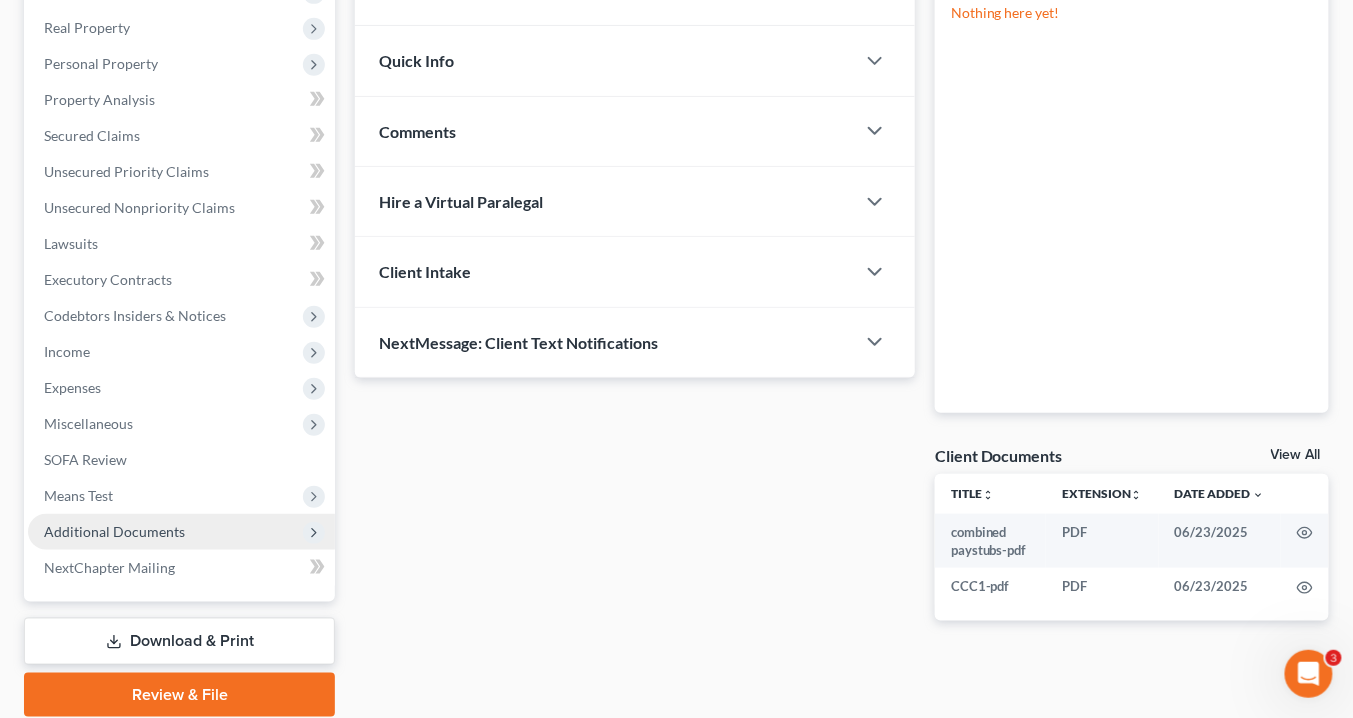 scroll, scrollTop: 378, scrollLeft: 0, axis: vertical 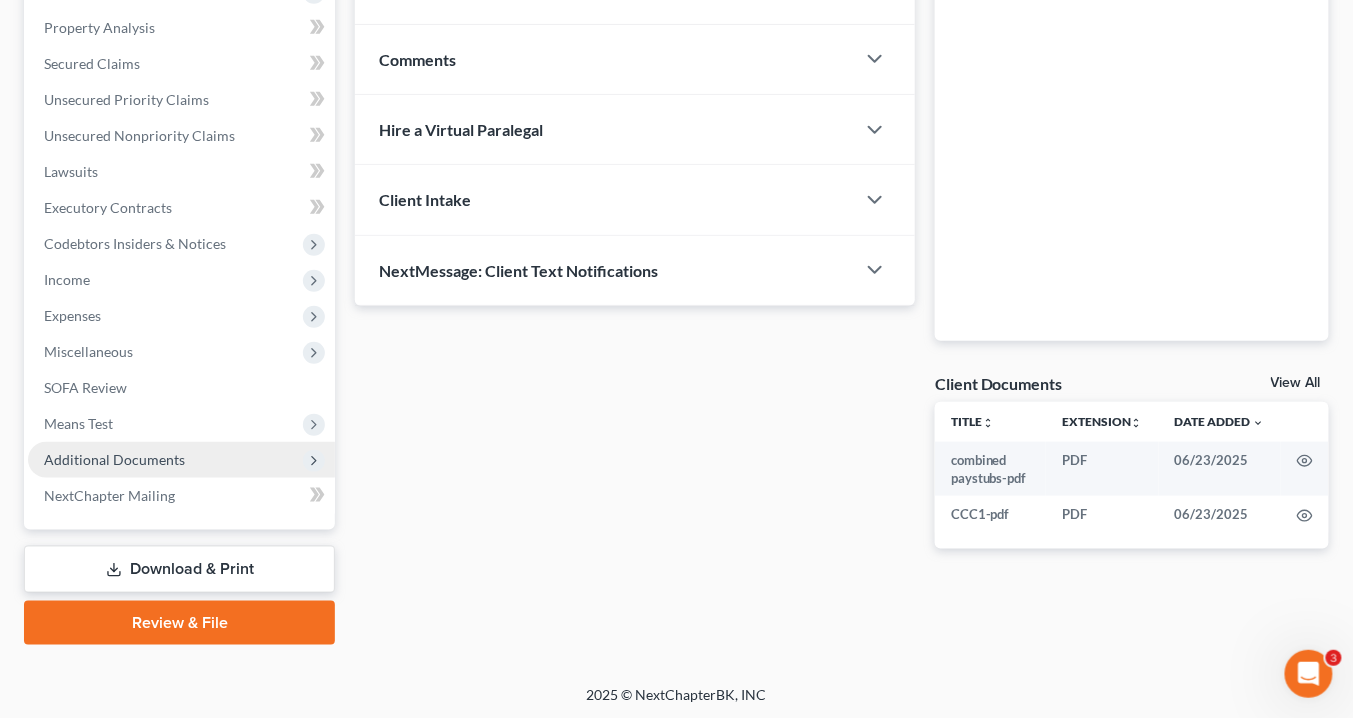 click on "Additional Documents" at bounding box center (181, 460) 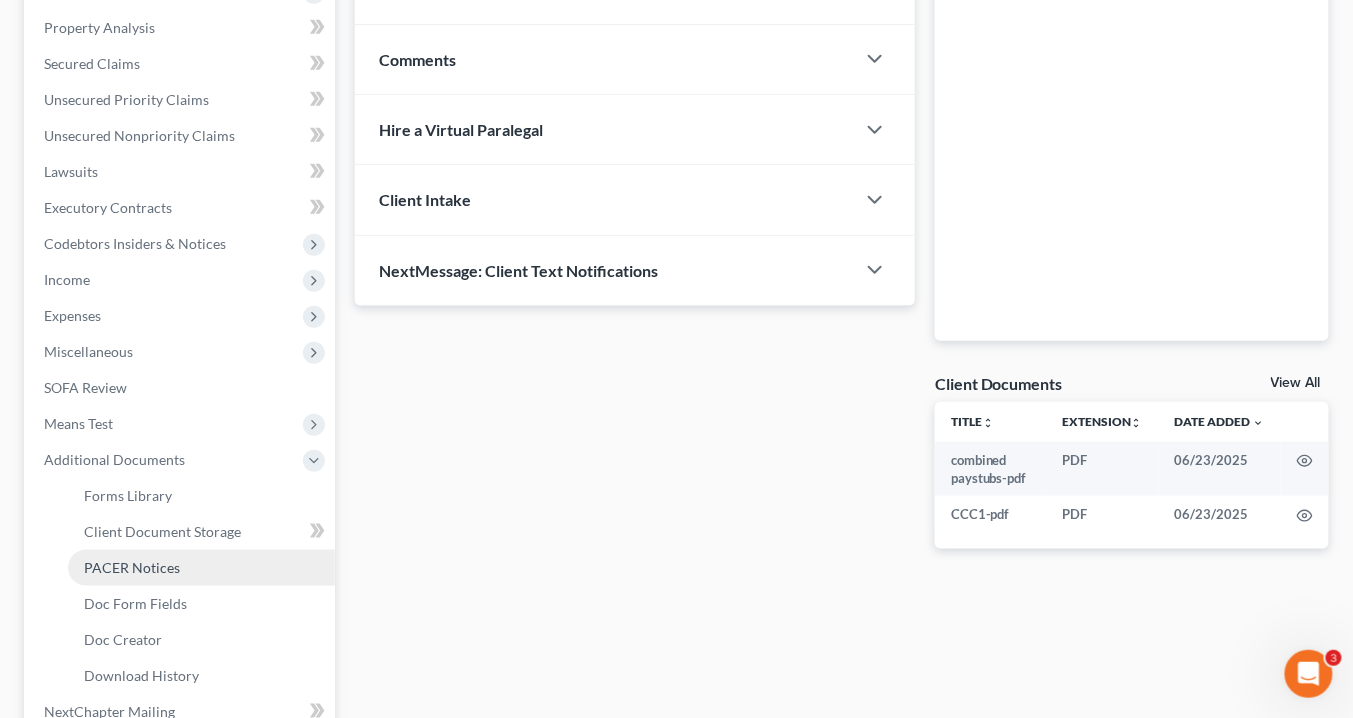 click on "PACER Notices" at bounding box center [132, 567] 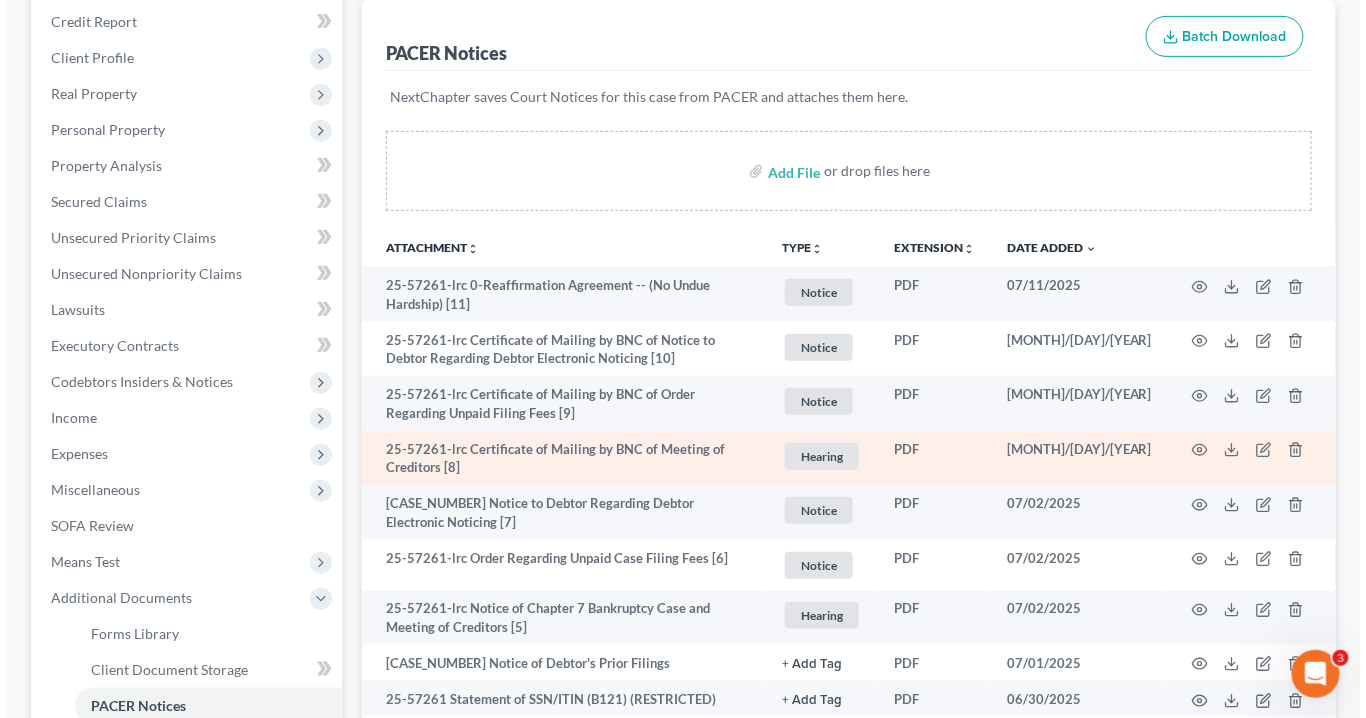 scroll, scrollTop: 400, scrollLeft: 0, axis: vertical 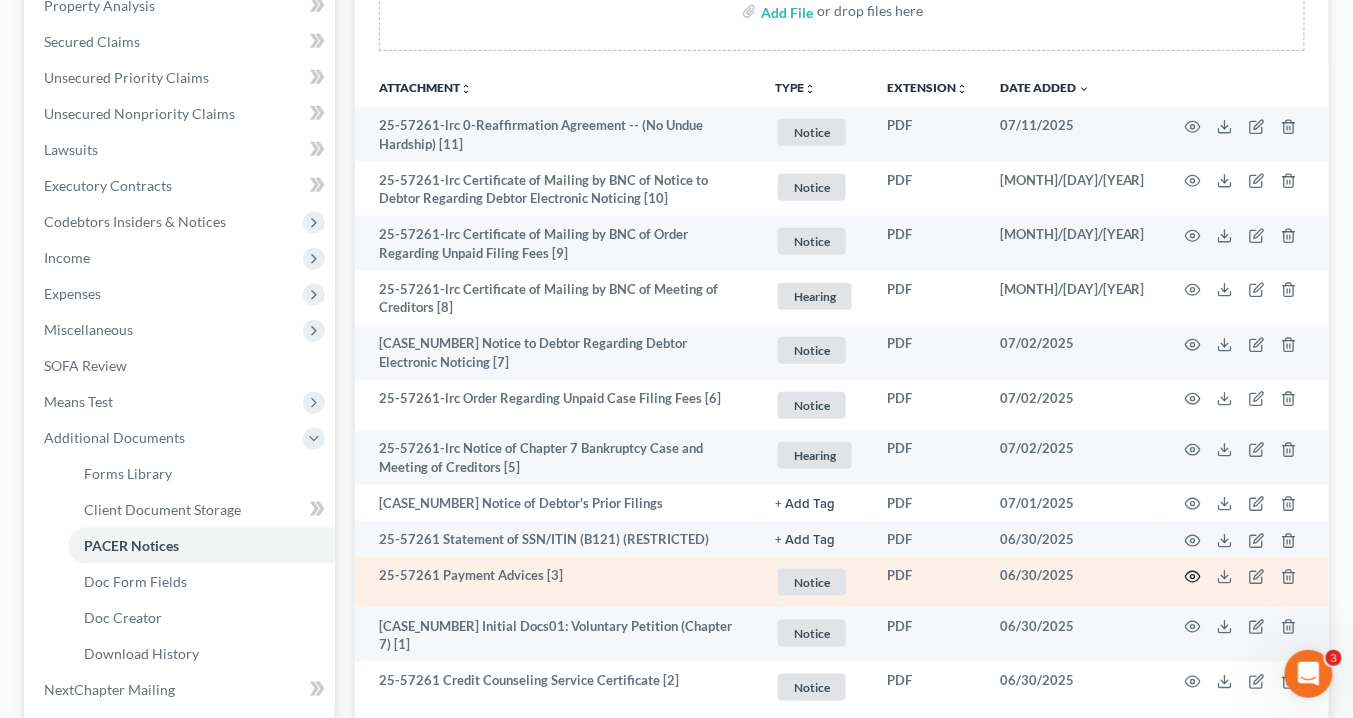 click 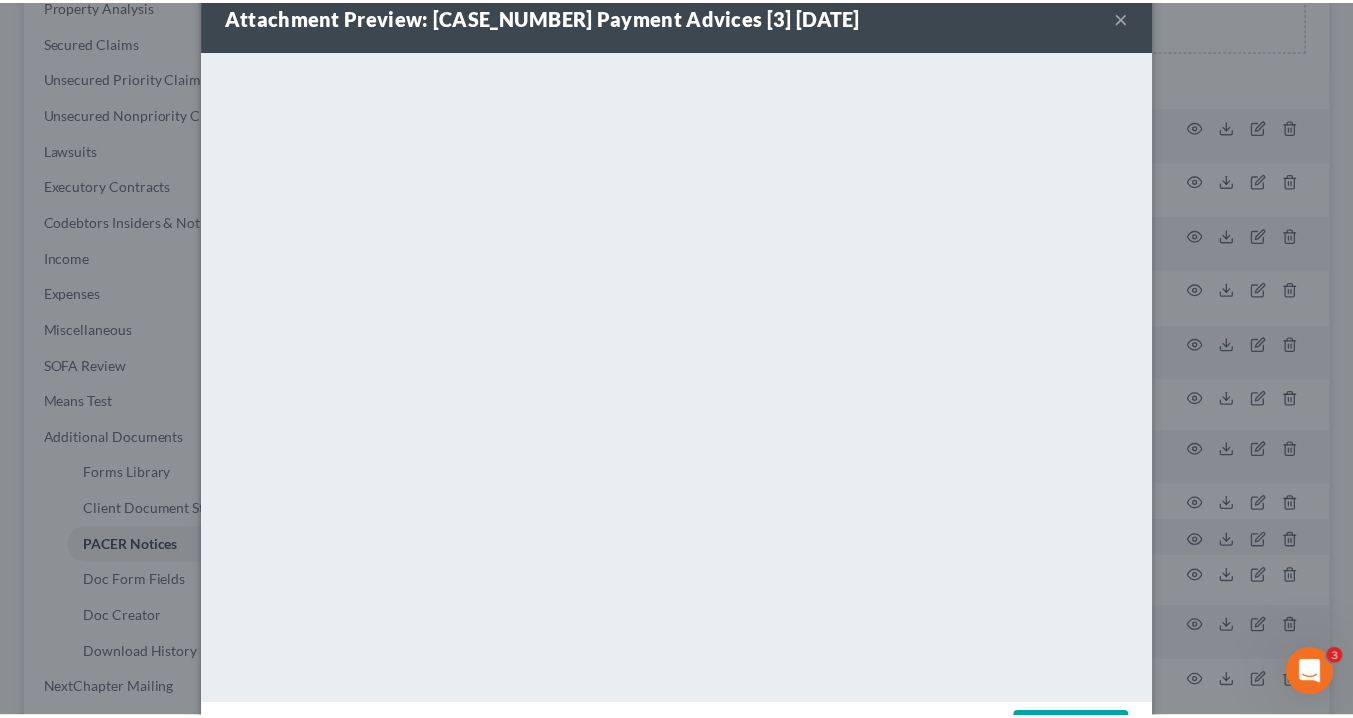 scroll, scrollTop: 0, scrollLeft: 0, axis: both 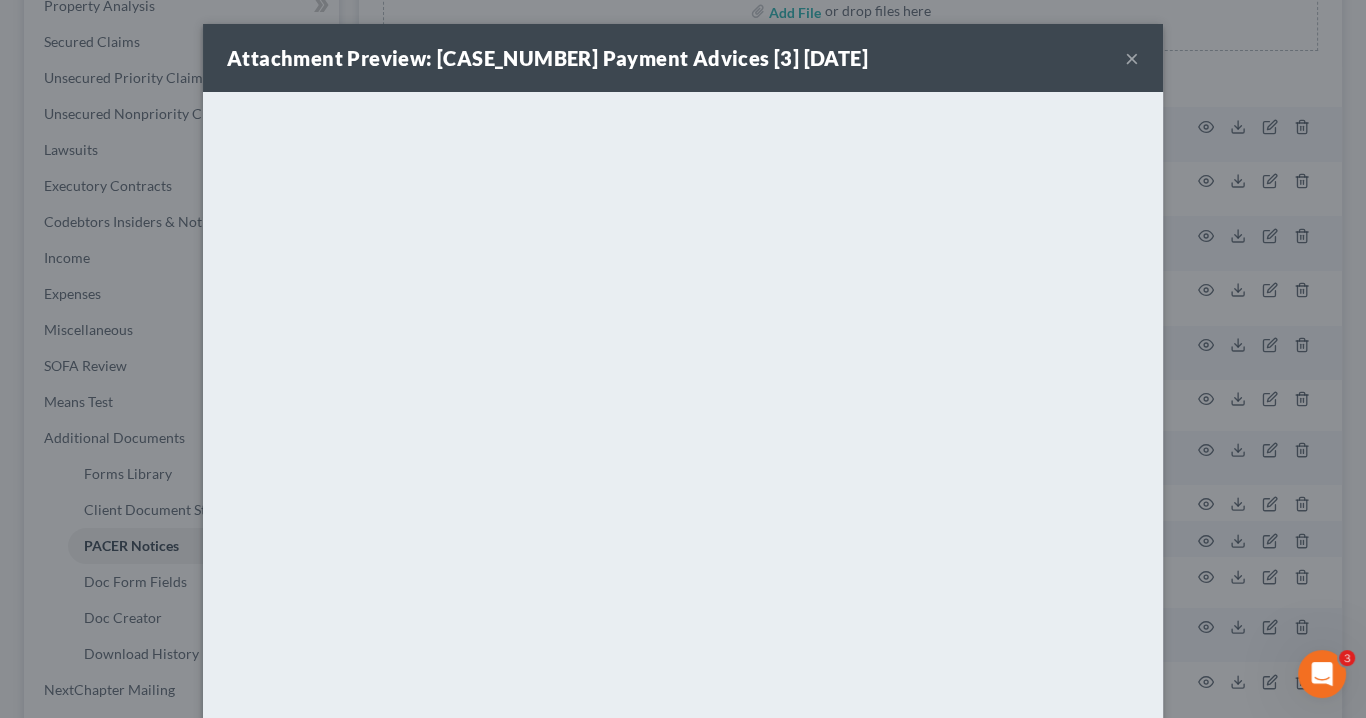 drag, startPoint x: 1129, startPoint y: 54, endPoint x: 890, endPoint y: 1, distance: 244.80605 